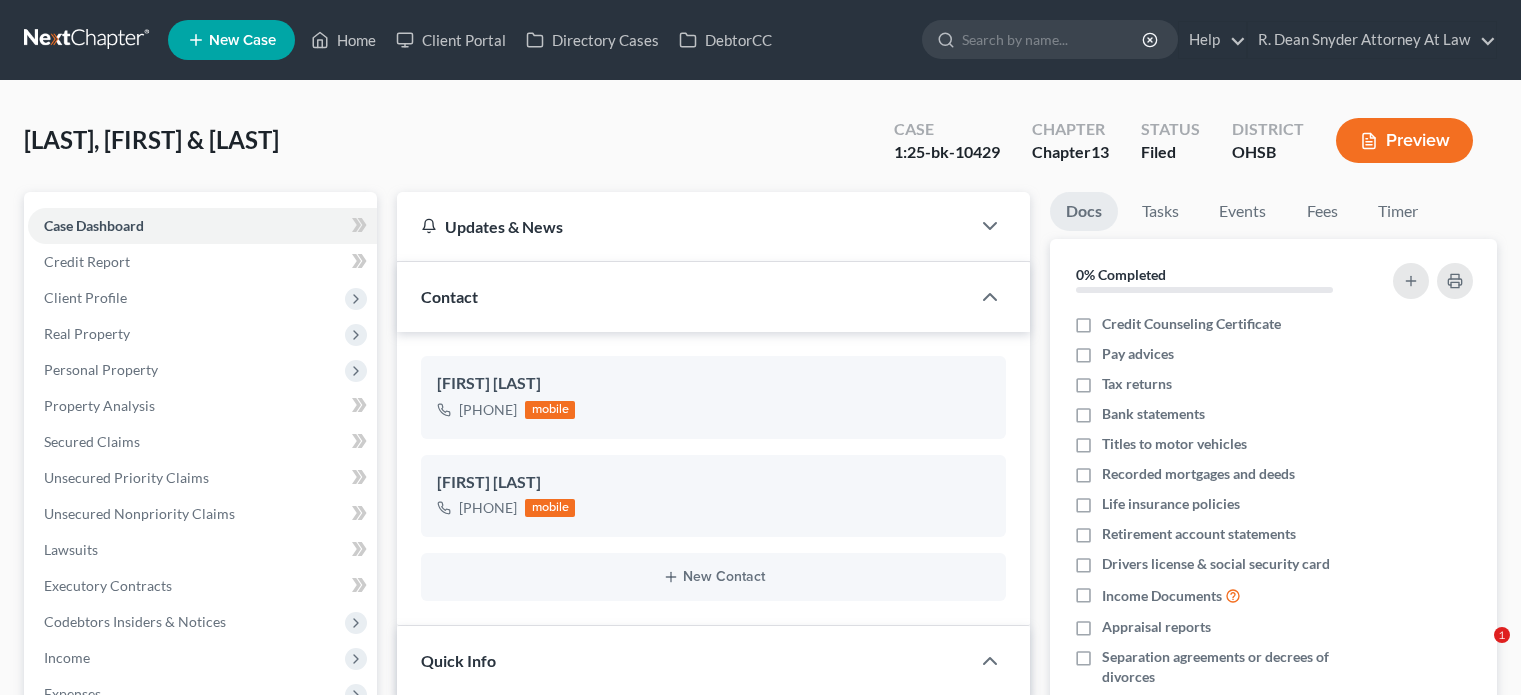 select on "6" 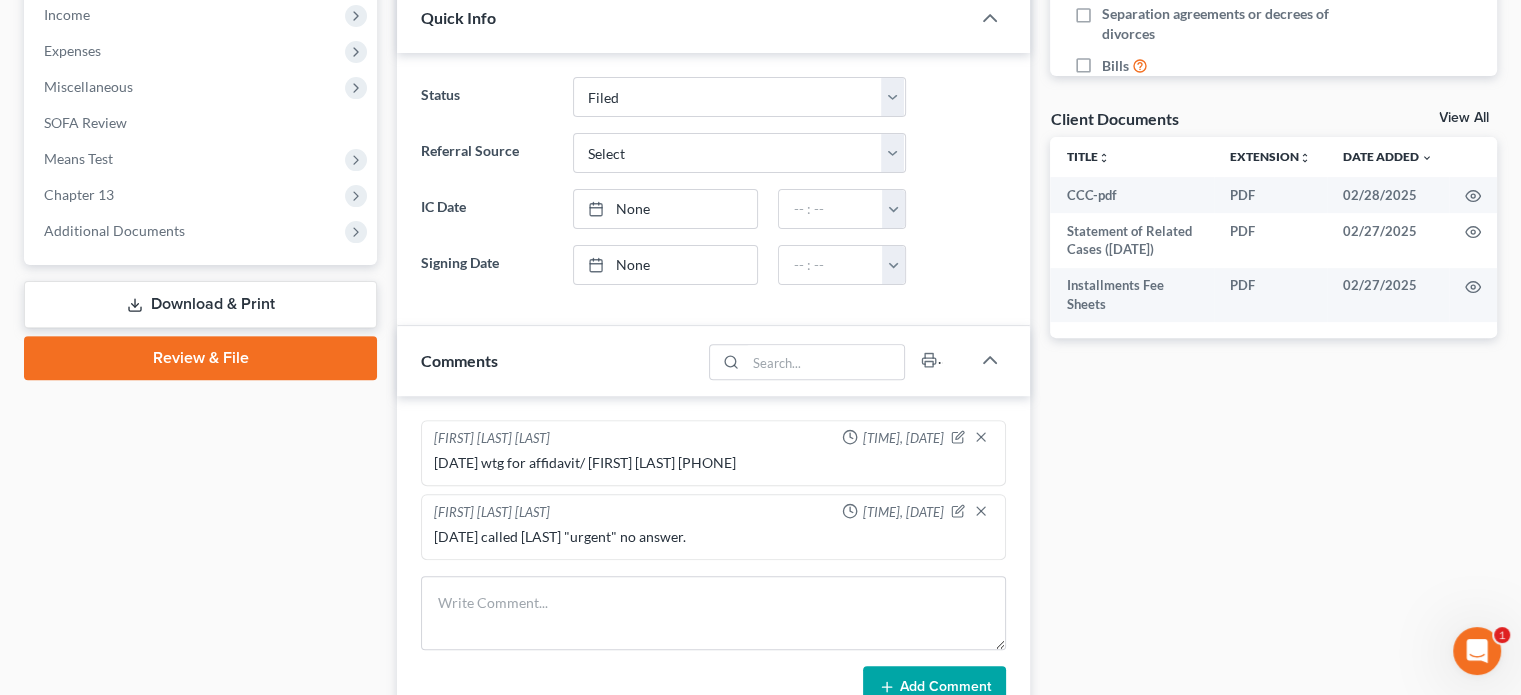 scroll, scrollTop: 0, scrollLeft: 0, axis: both 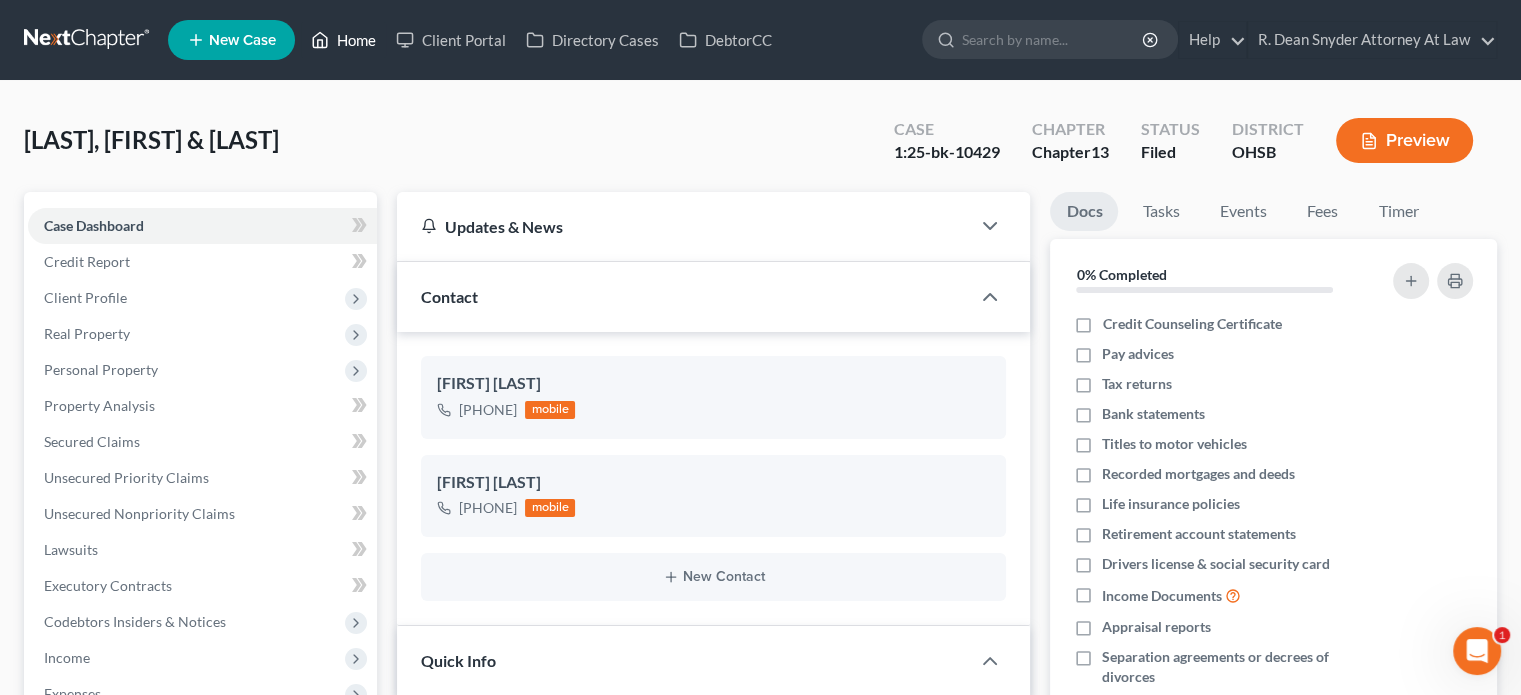 click on "Home" at bounding box center [343, 40] 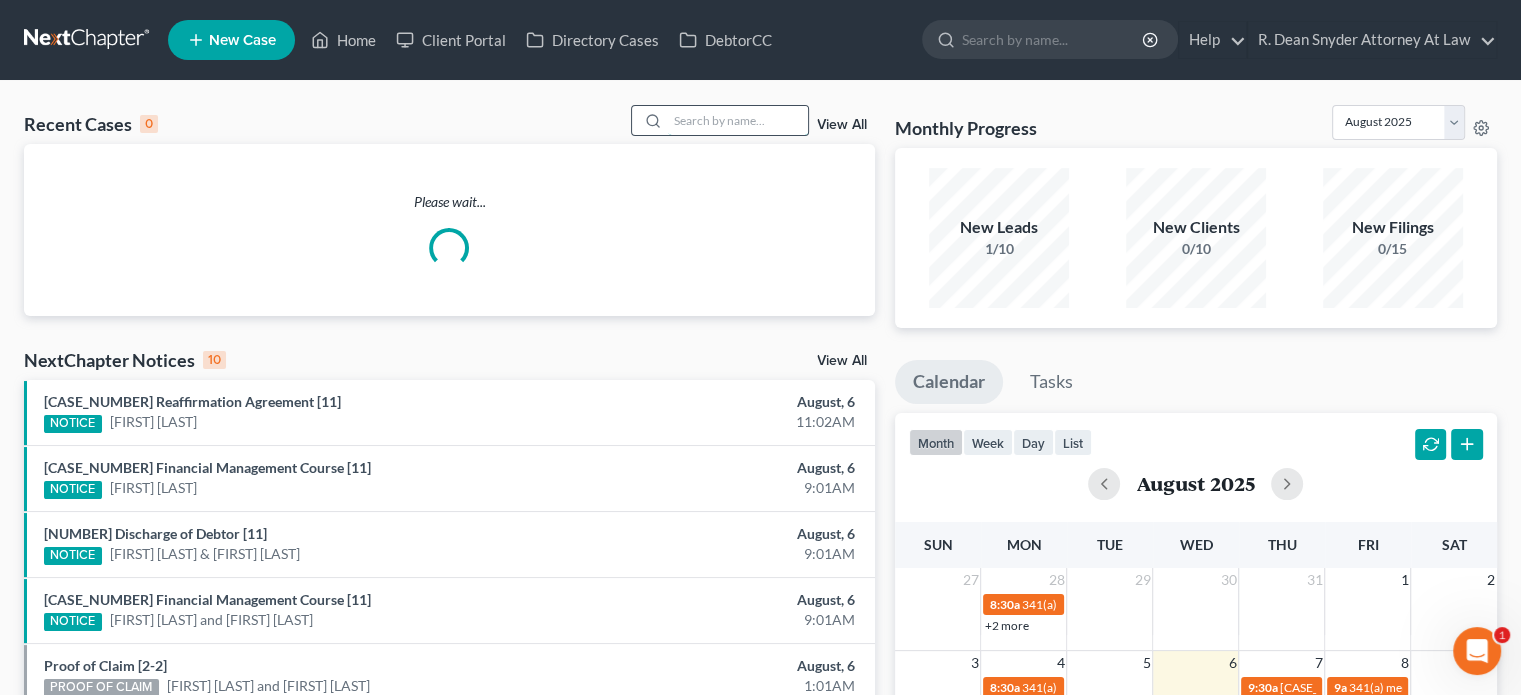 click at bounding box center [738, 120] 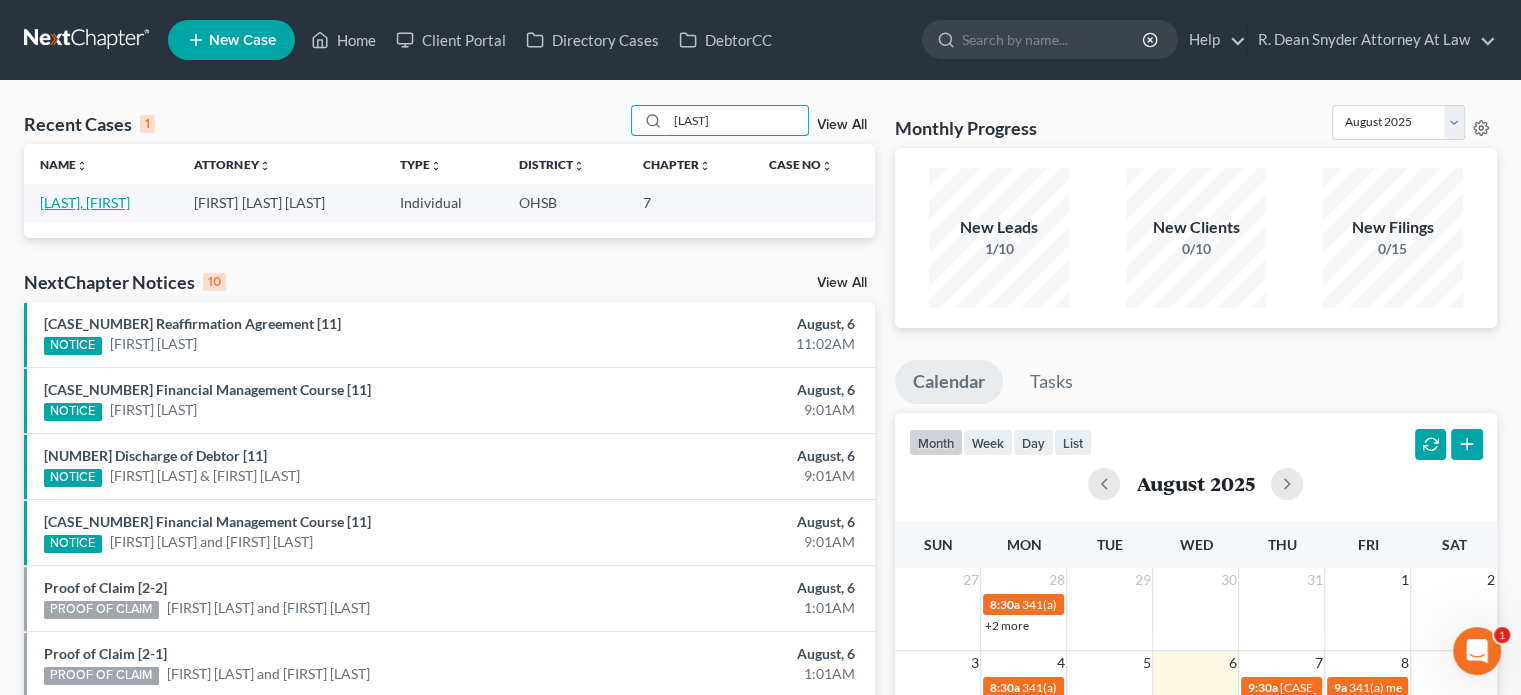 type on "richardson" 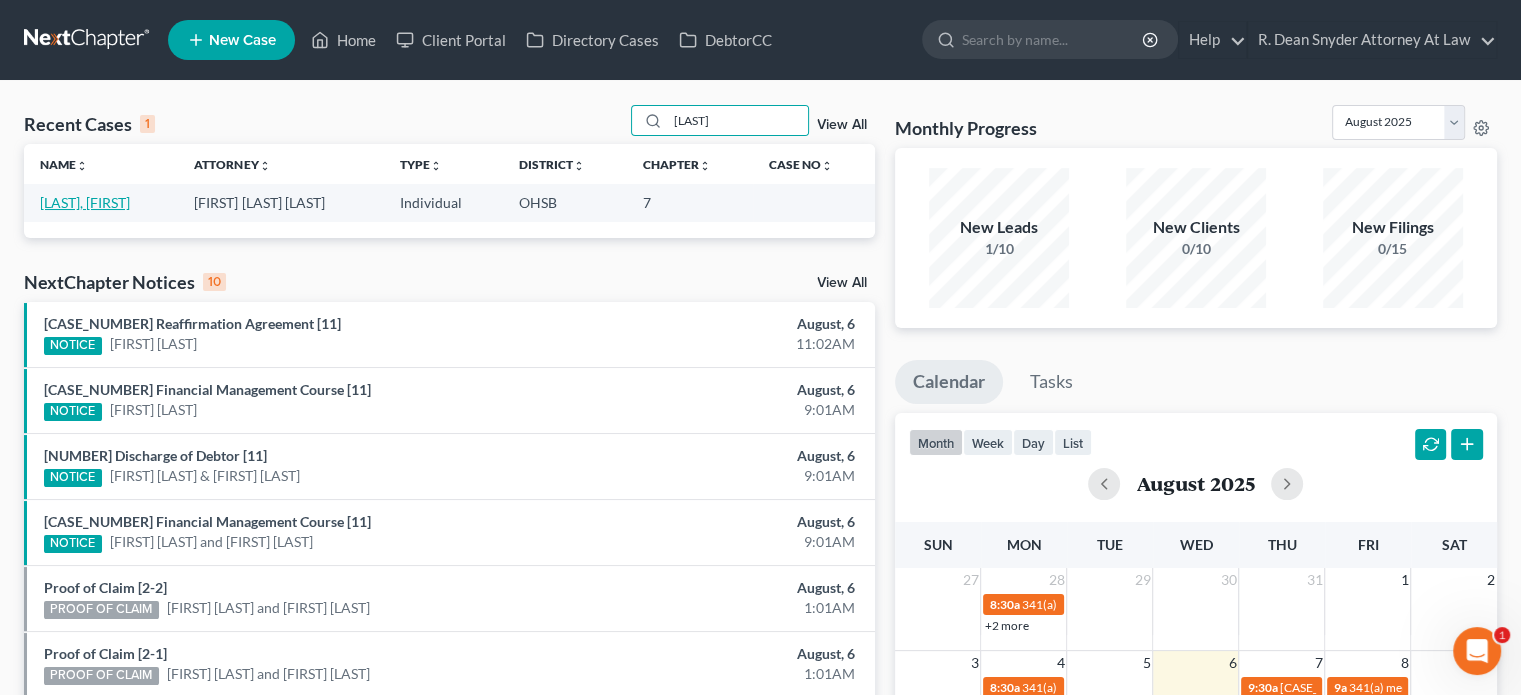click on "[LAST], [FIRST]" at bounding box center (85, 202) 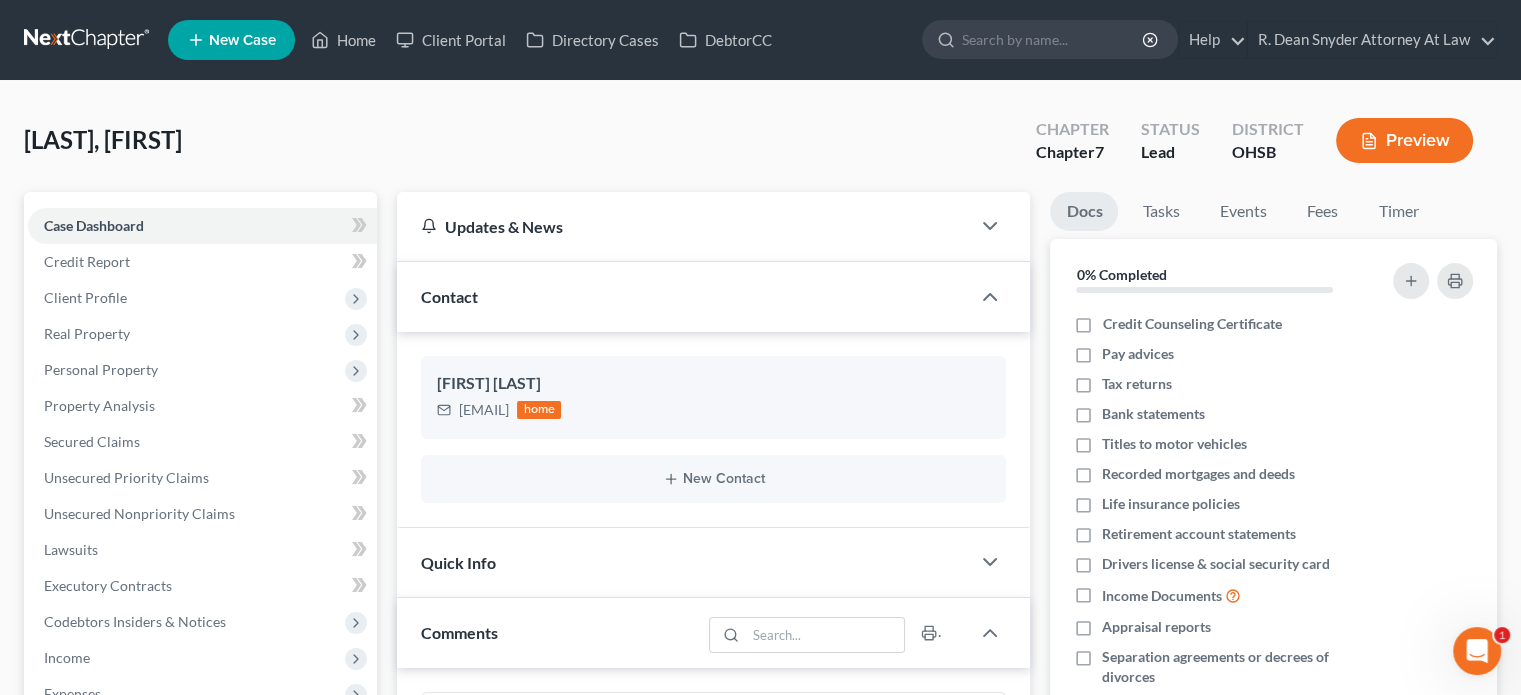 scroll, scrollTop: 264, scrollLeft: 0, axis: vertical 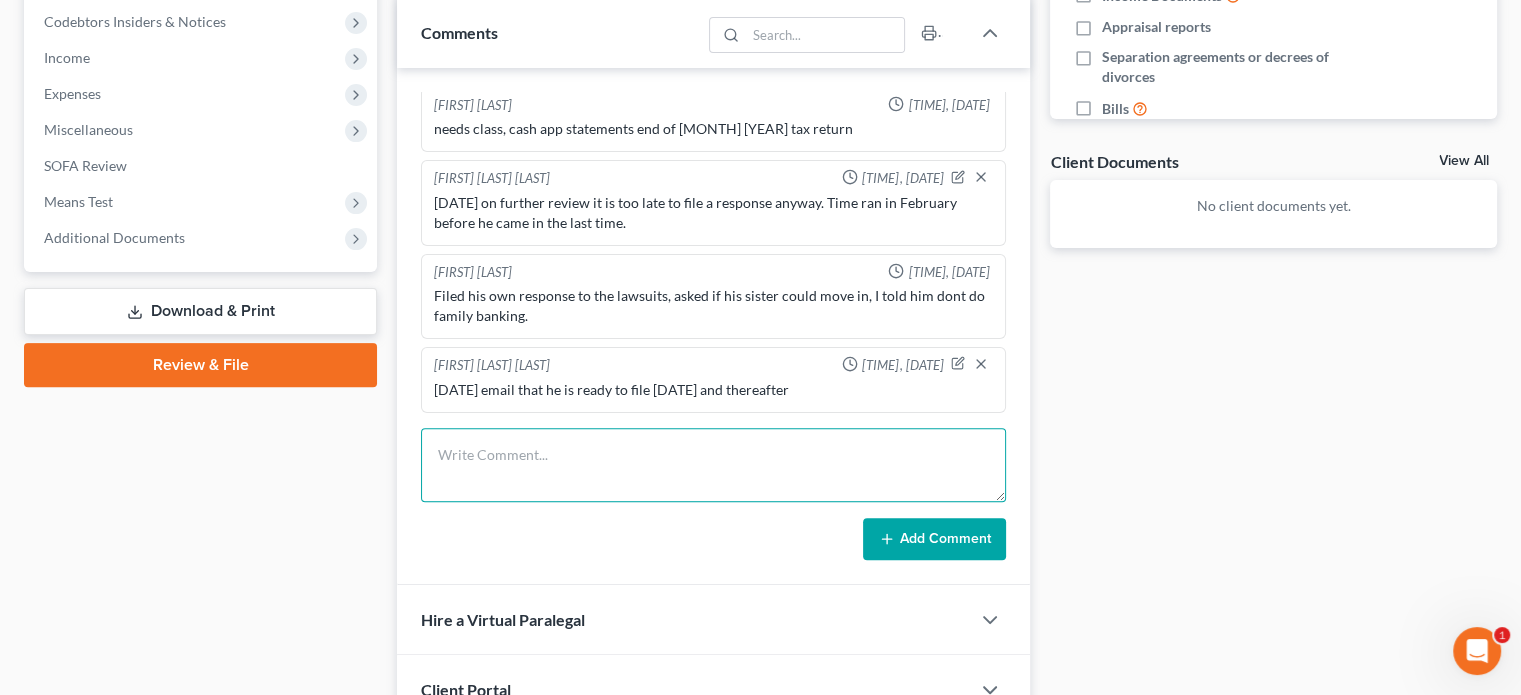 click at bounding box center [713, 465] 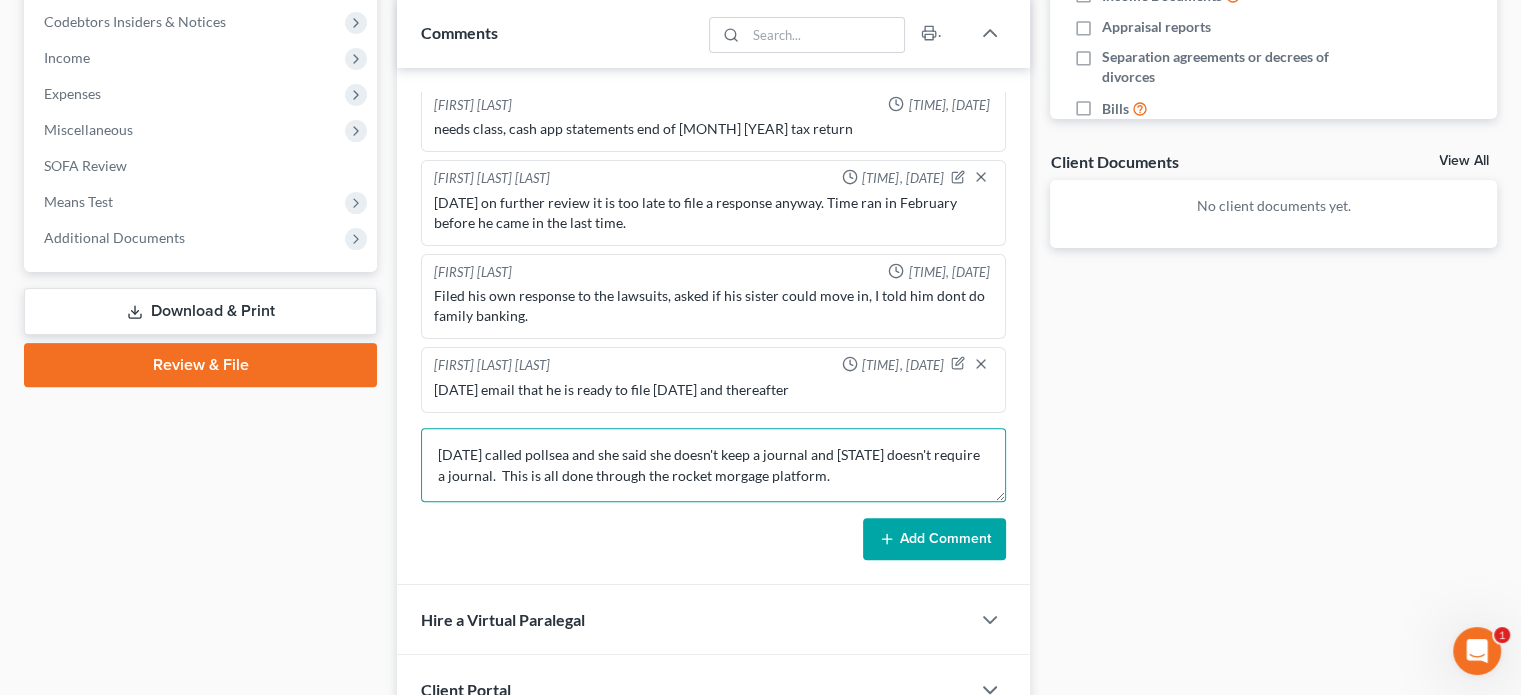 type on "8.6.2025 called pollsea and she said she doesn't keep a journal and ohio doesn't require a journal.  This is all done through the rocket morgage platform." 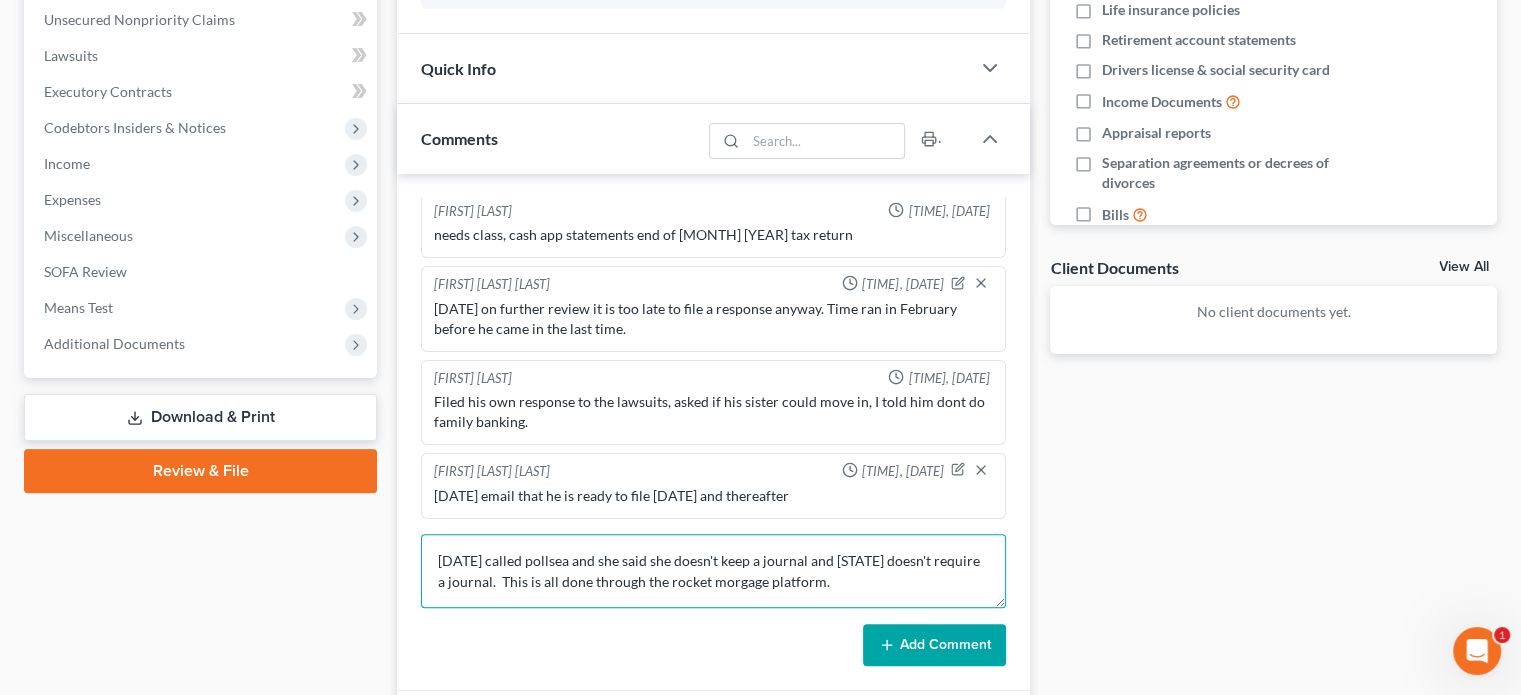 scroll, scrollTop: 600, scrollLeft: 0, axis: vertical 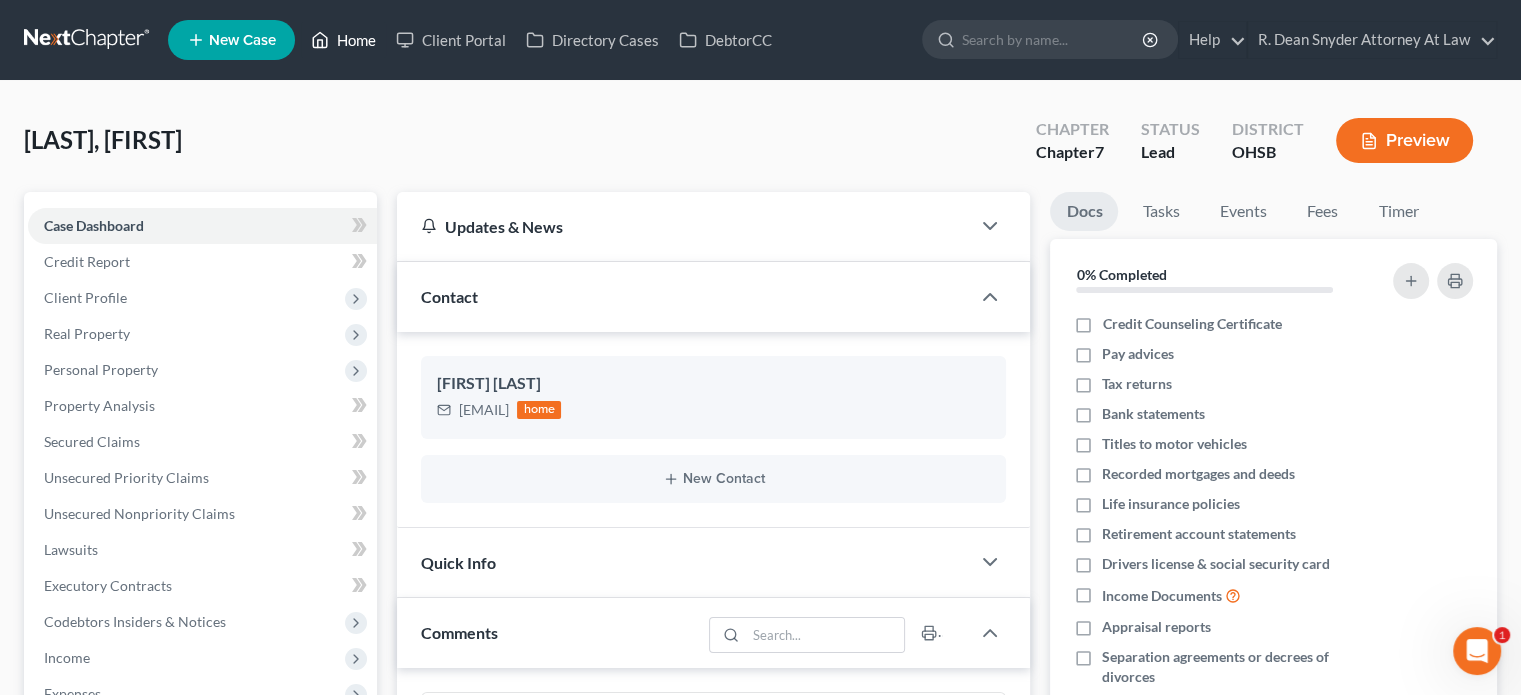click on "Home" at bounding box center (343, 40) 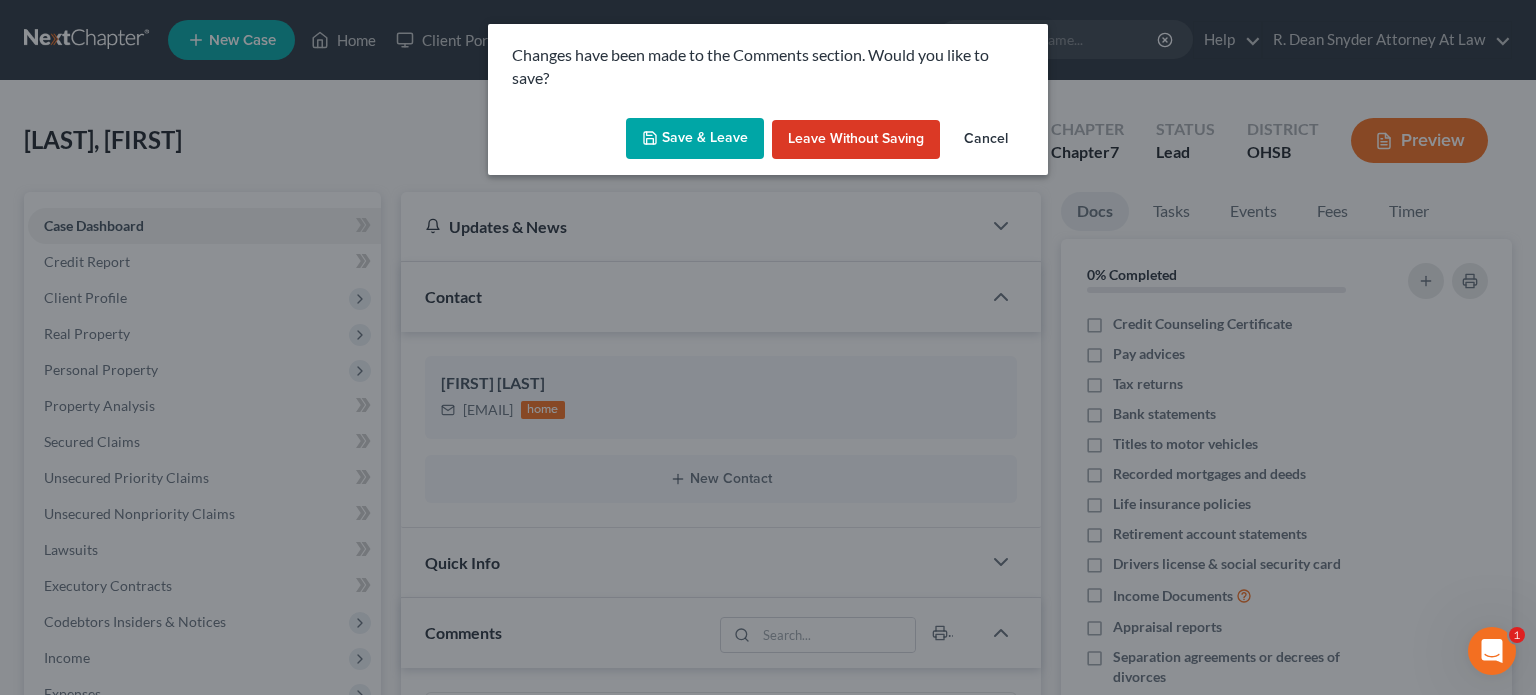 click on "Save & Leave" at bounding box center (695, 139) 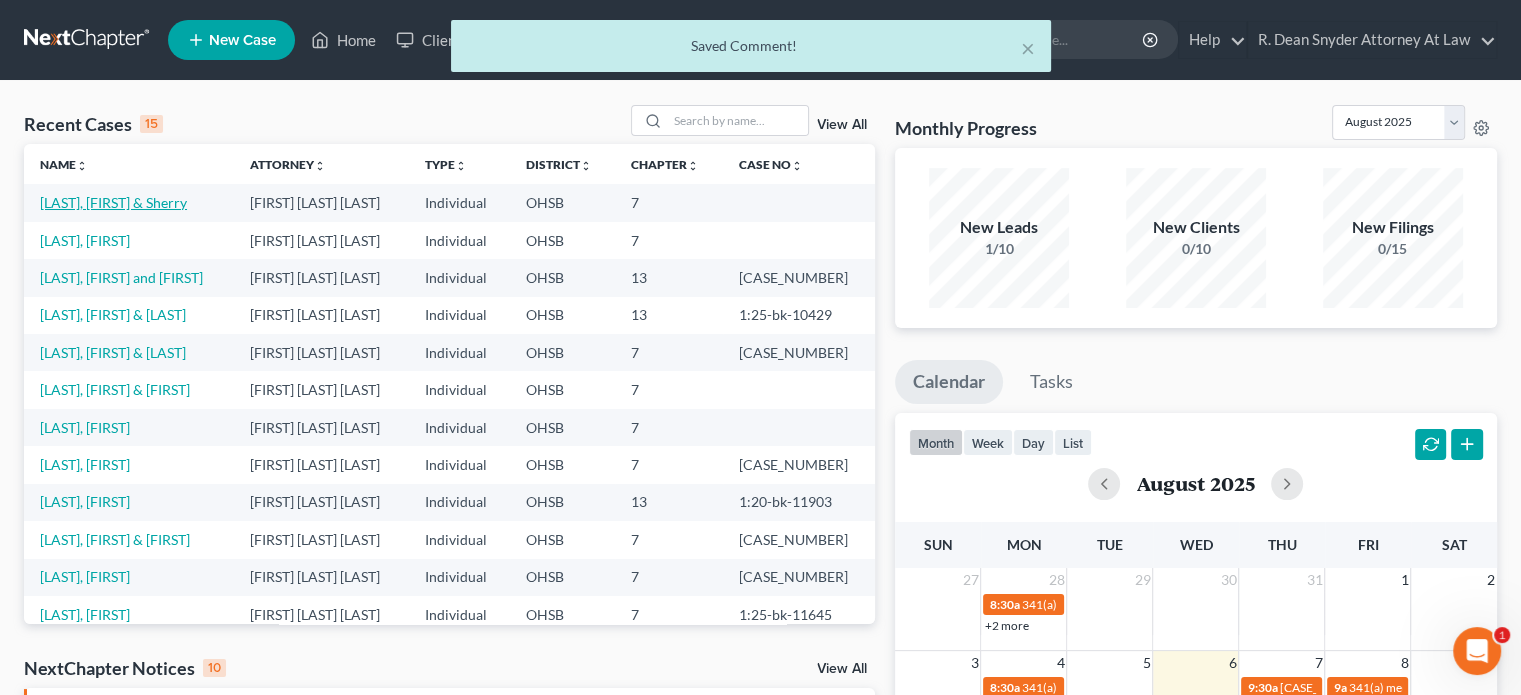 click on "[LAST], [NAME] & [NAME]" at bounding box center [113, 202] 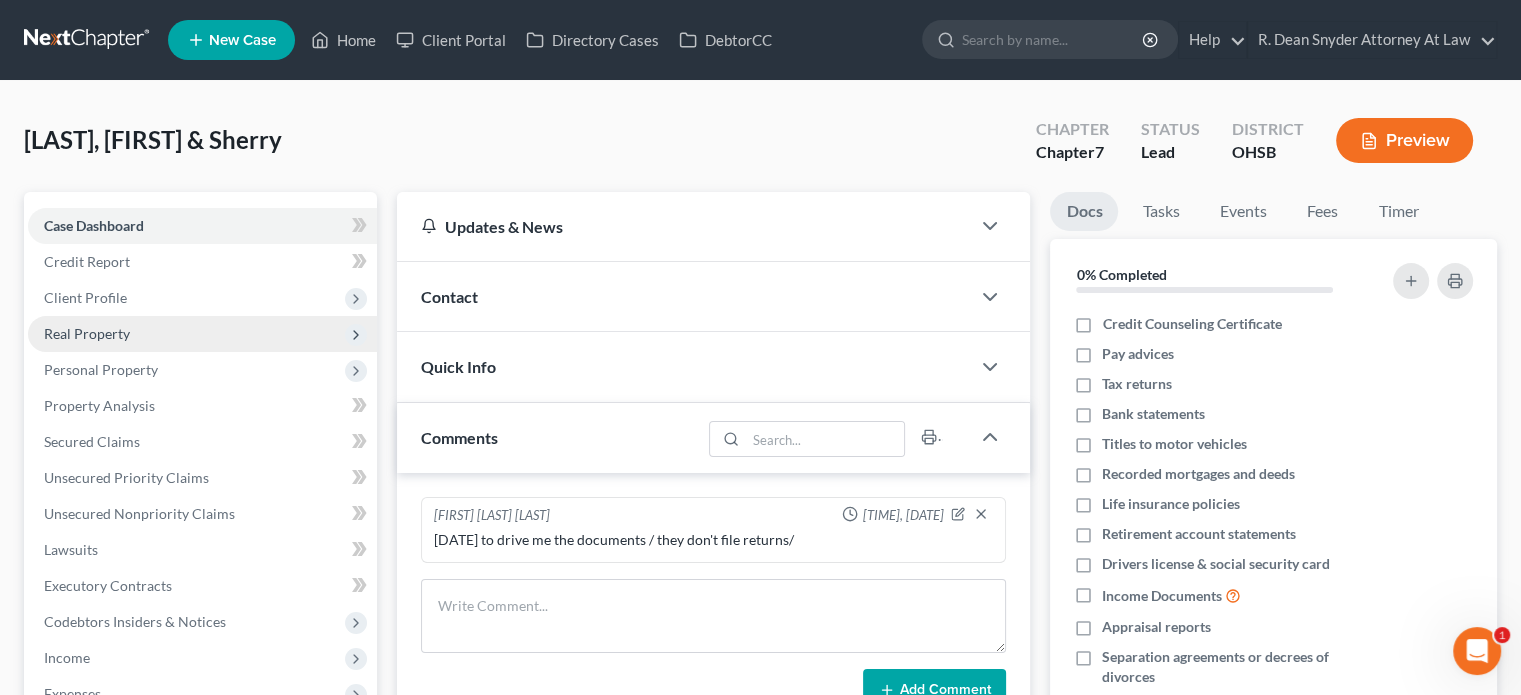 click on "Real Property" at bounding box center (202, 334) 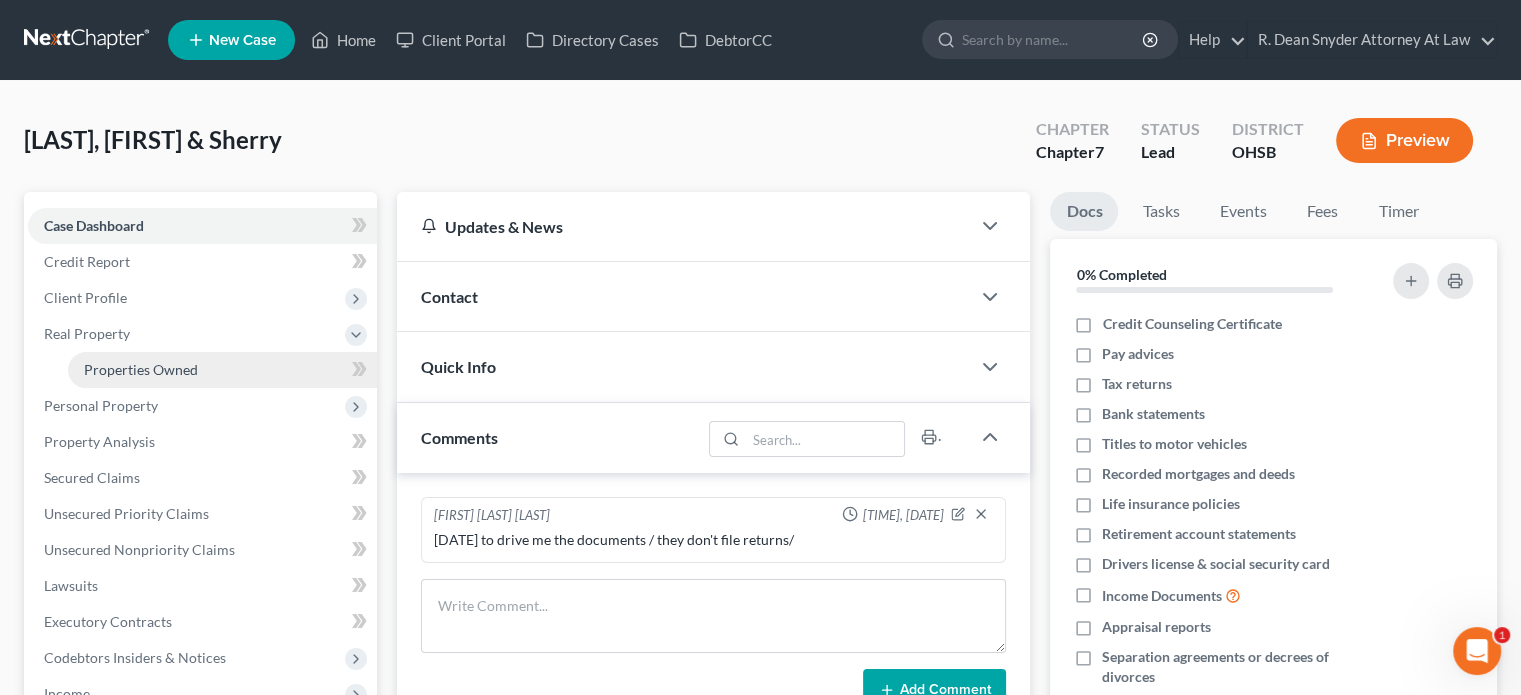 click on "Properties Owned" at bounding box center [141, 369] 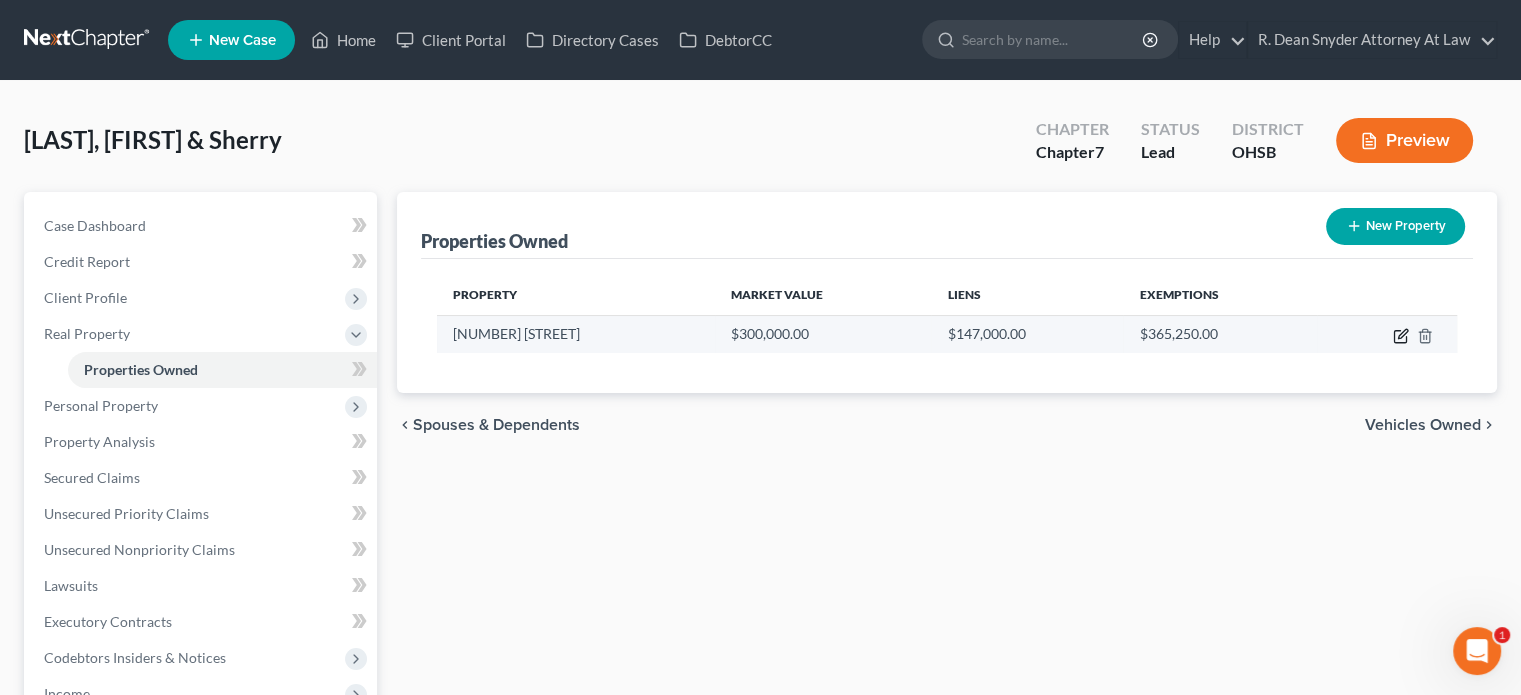 click 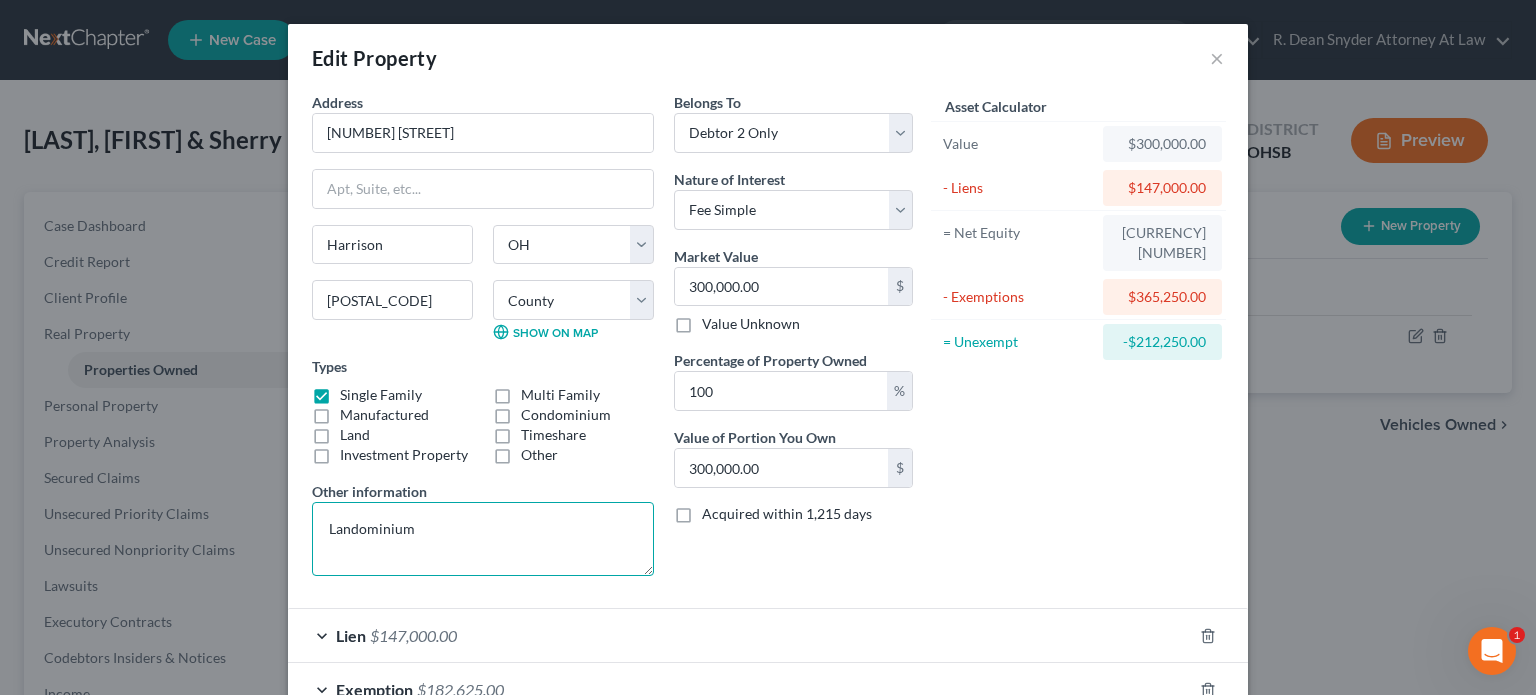 click on "Landominium" at bounding box center (483, 539) 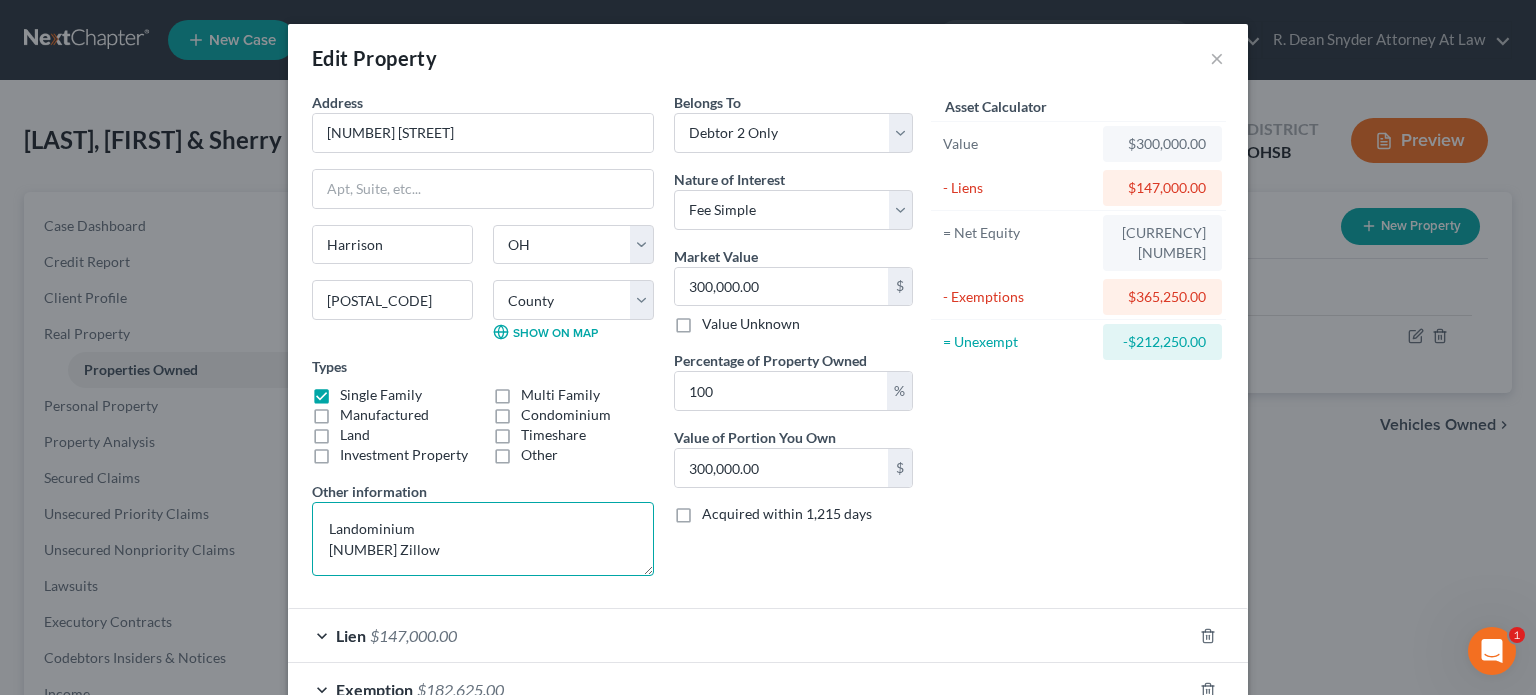 type on "Landominium
258,300 Zillow" 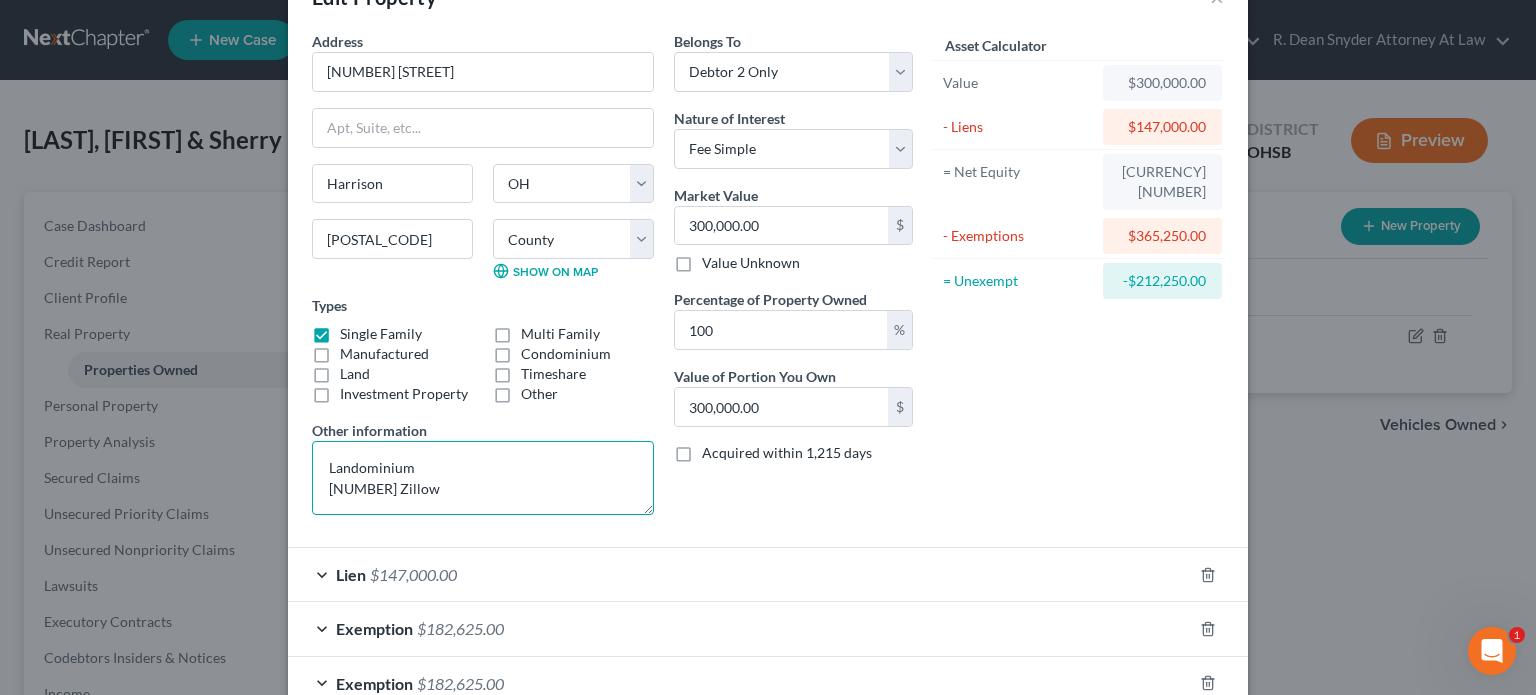 scroll, scrollTop: 184, scrollLeft: 0, axis: vertical 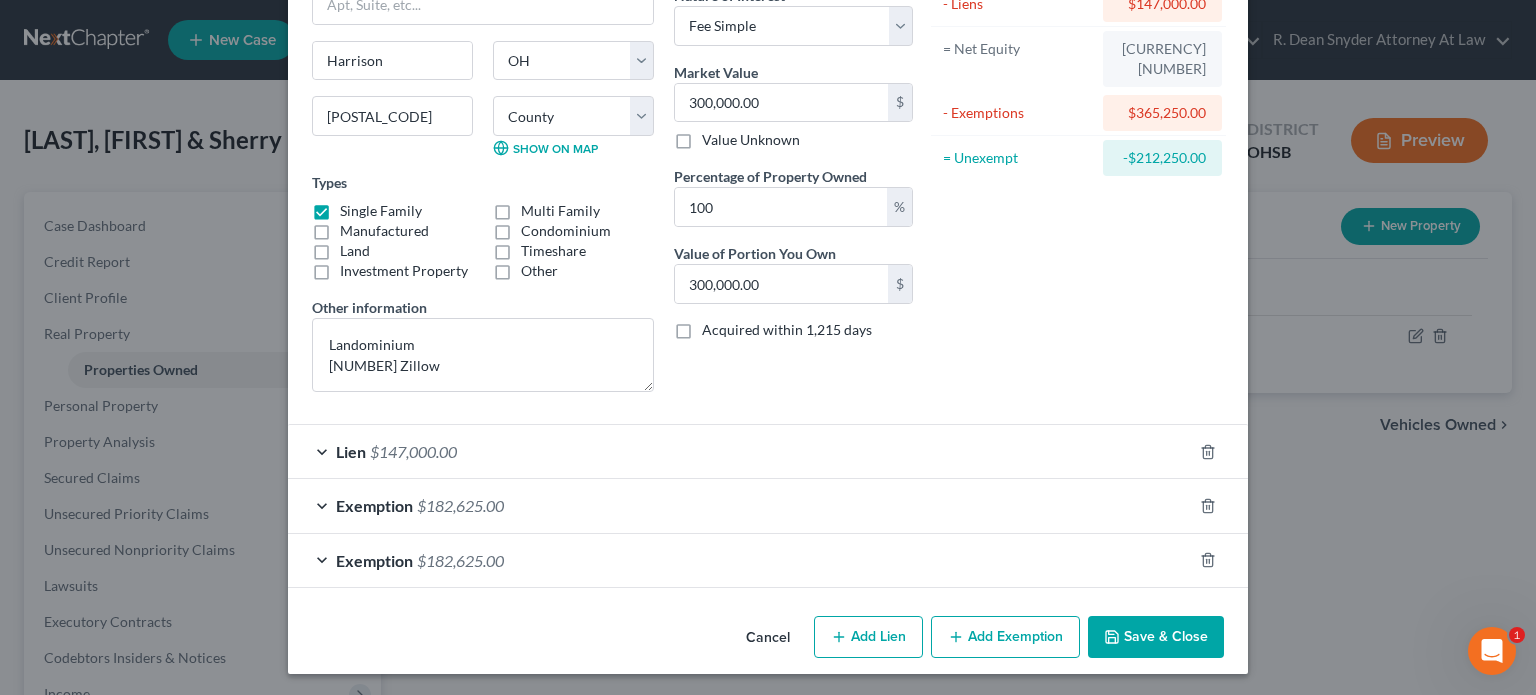 click on "Save & Close" at bounding box center (1156, 637) 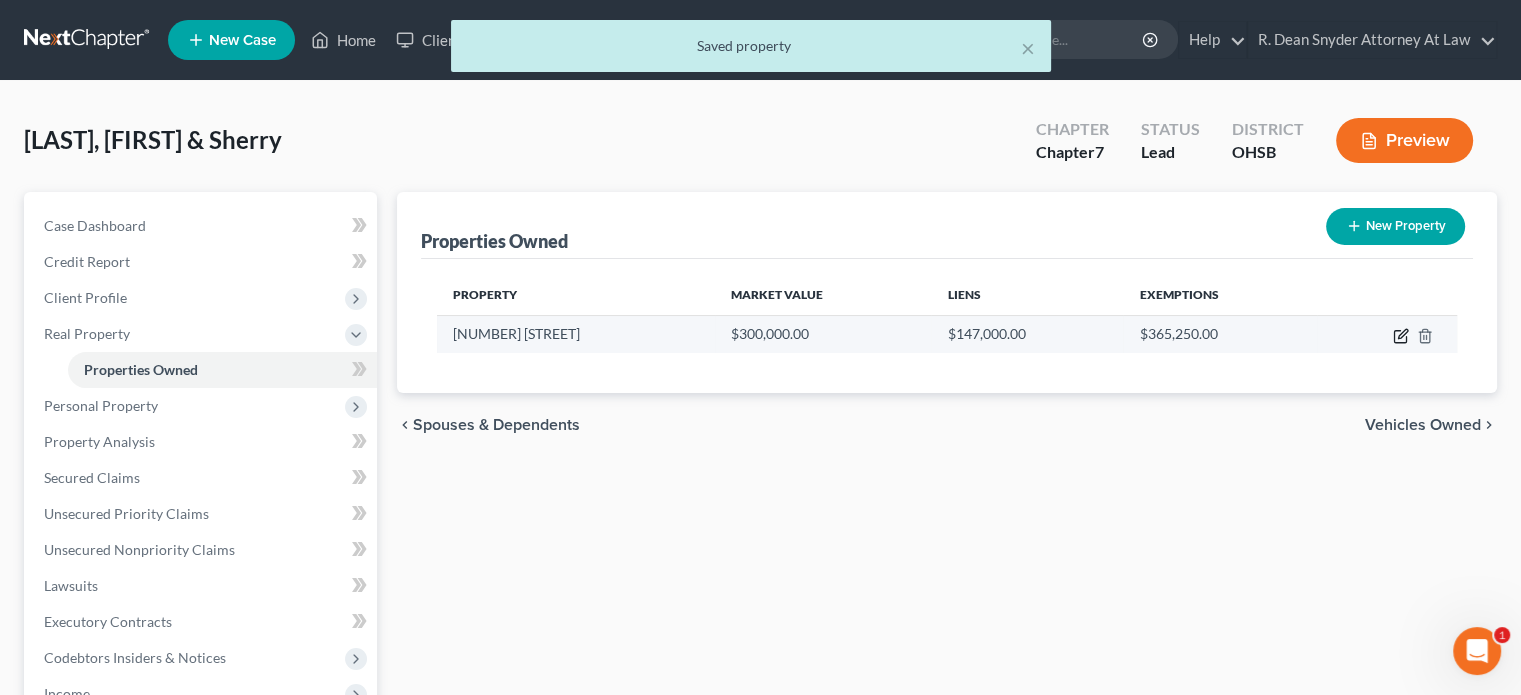 click 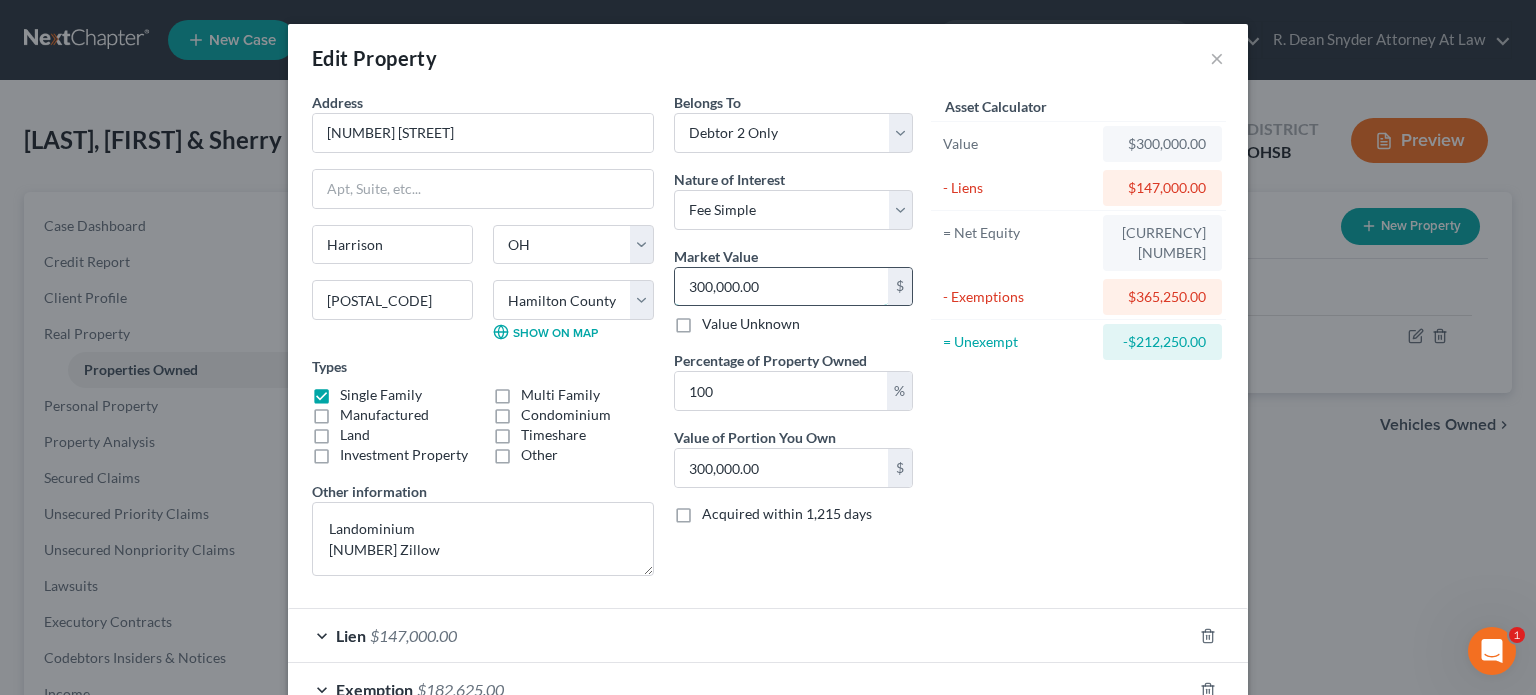 click on "300,000.00" at bounding box center [781, 287] 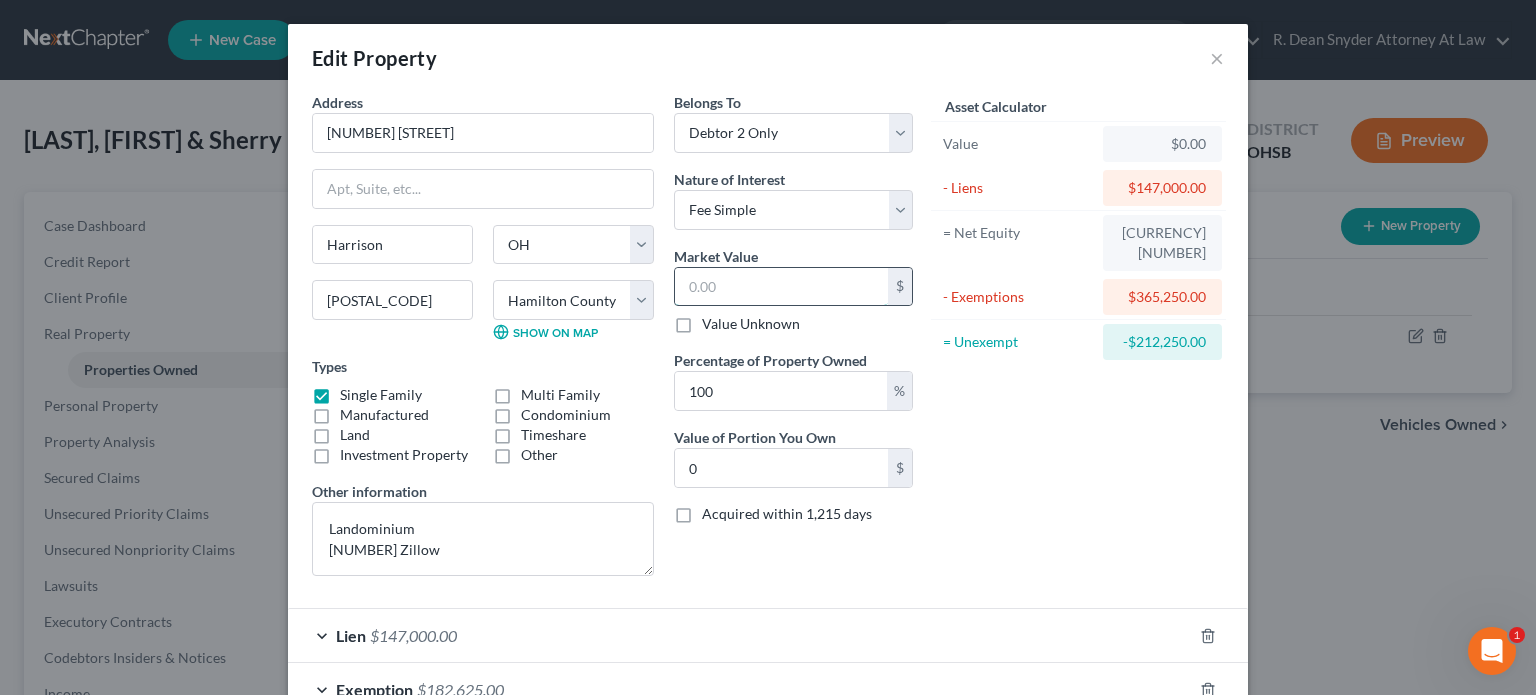 type on "2" 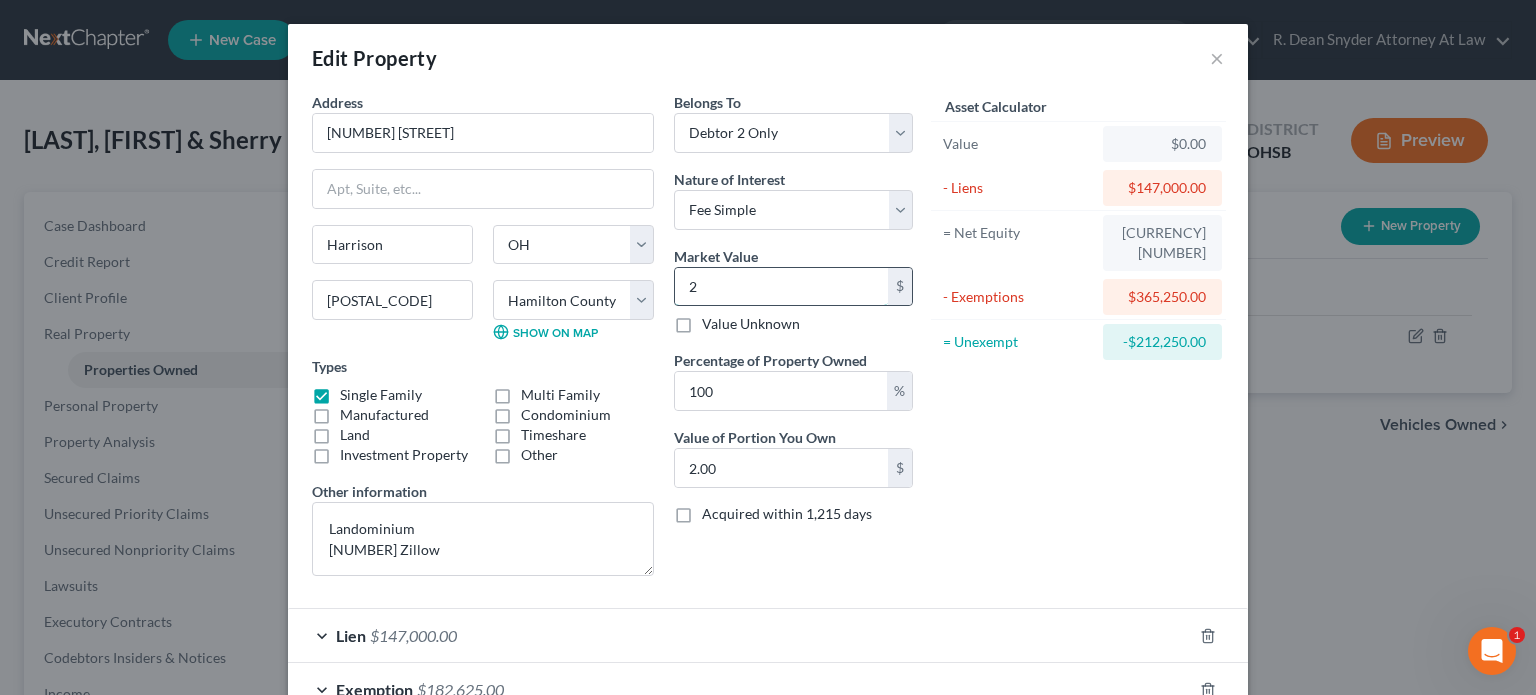 type on "20" 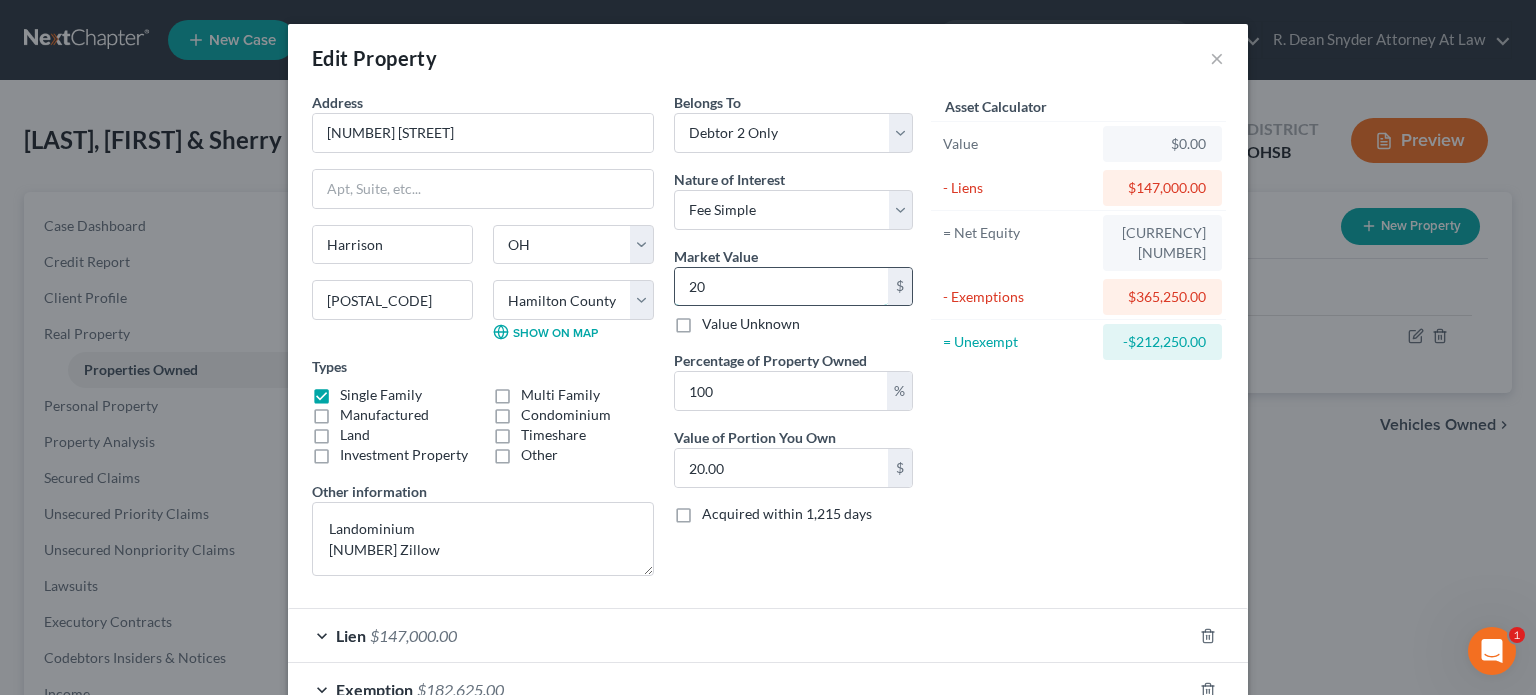 type on "207" 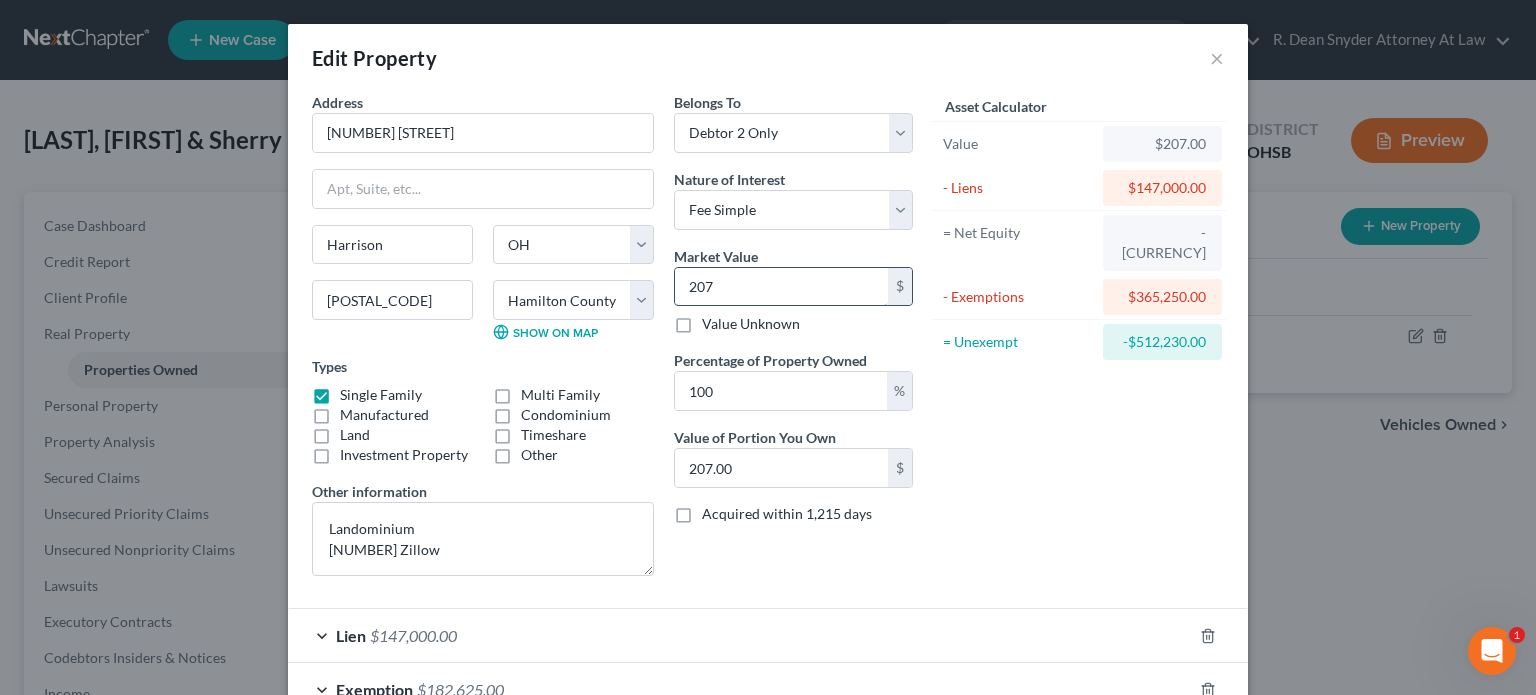 type on "2079" 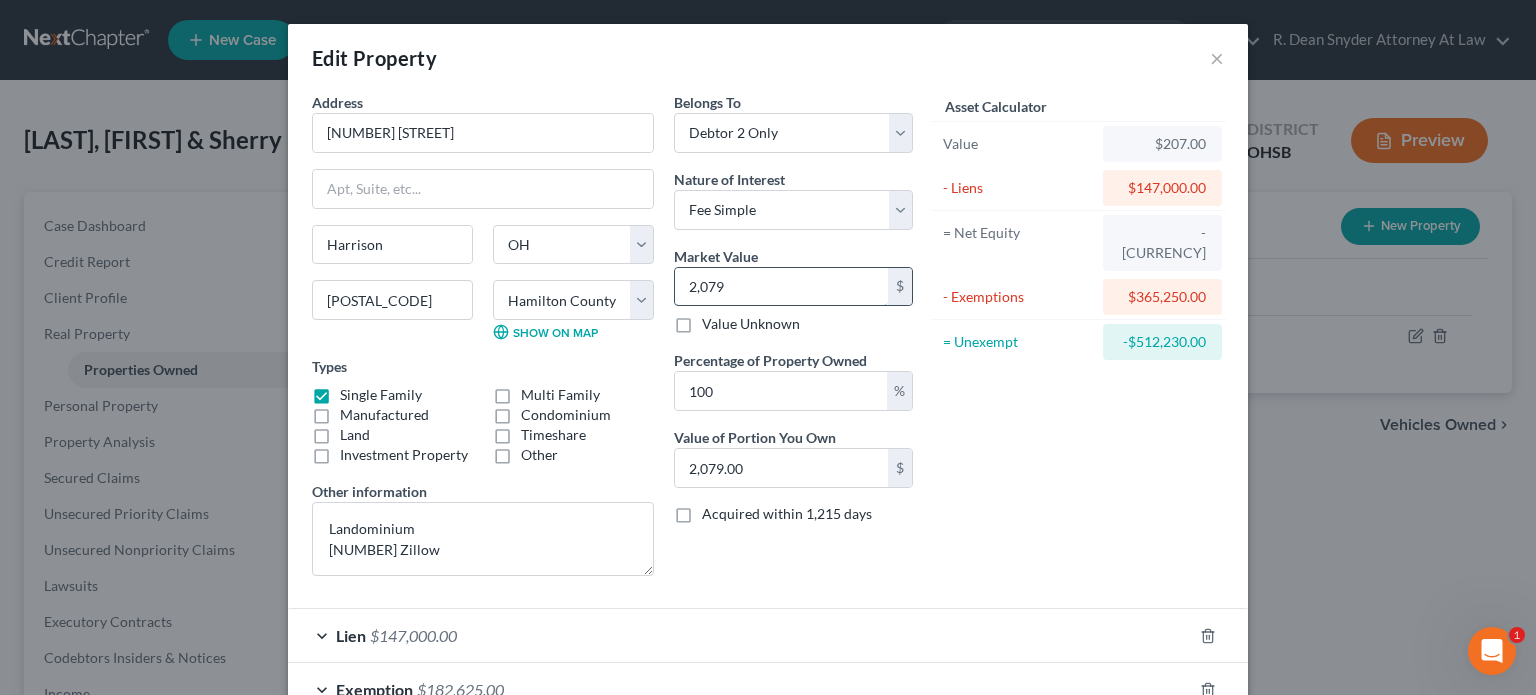 type on "2,0792" 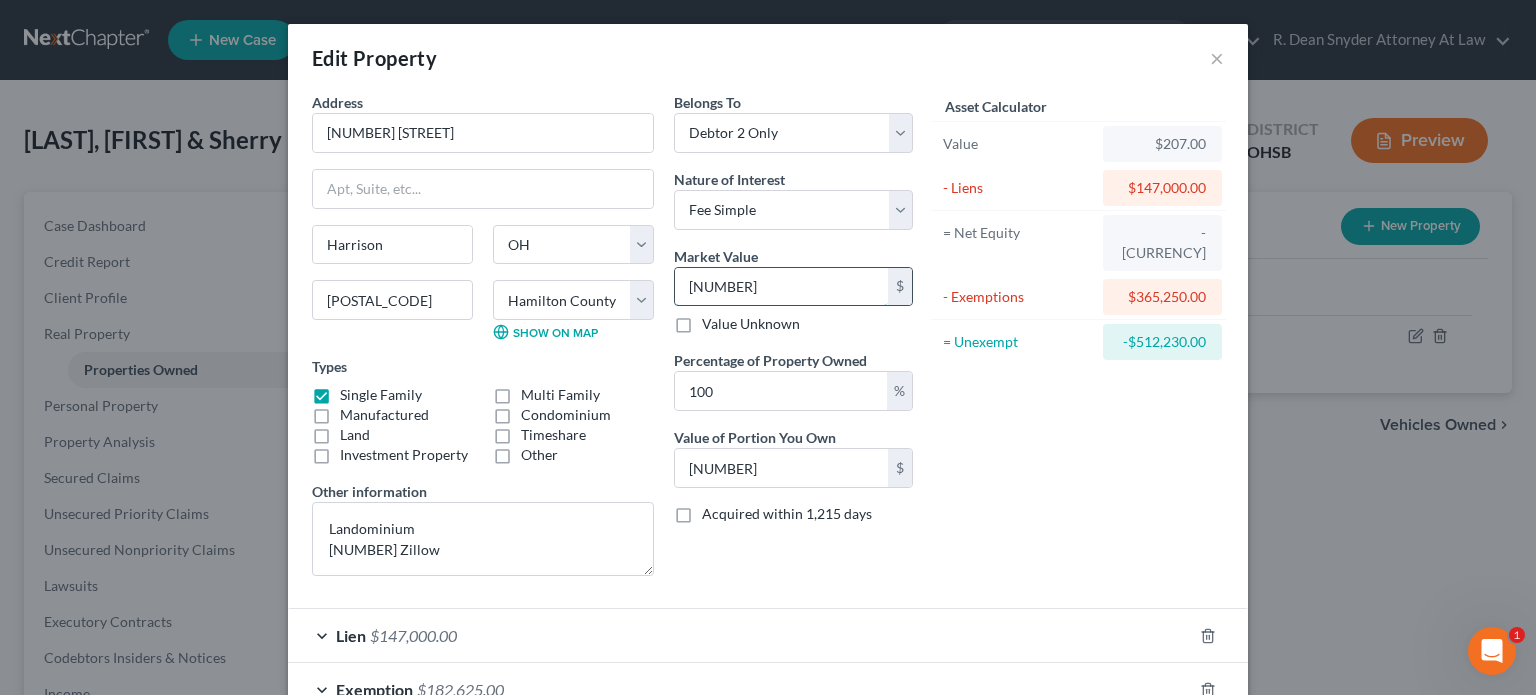 type on "20,7920" 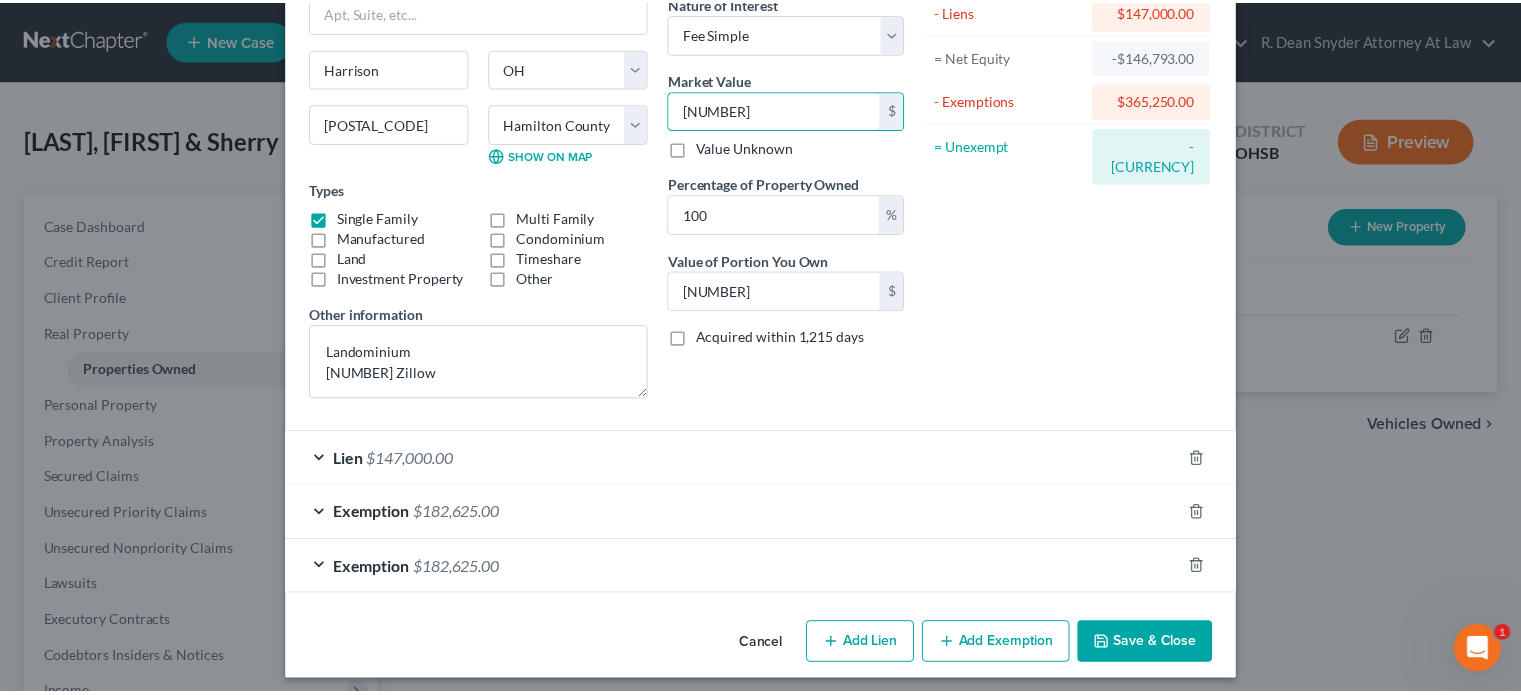 scroll, scrollTop: 184, scrollLeft: 0, axis: vertical 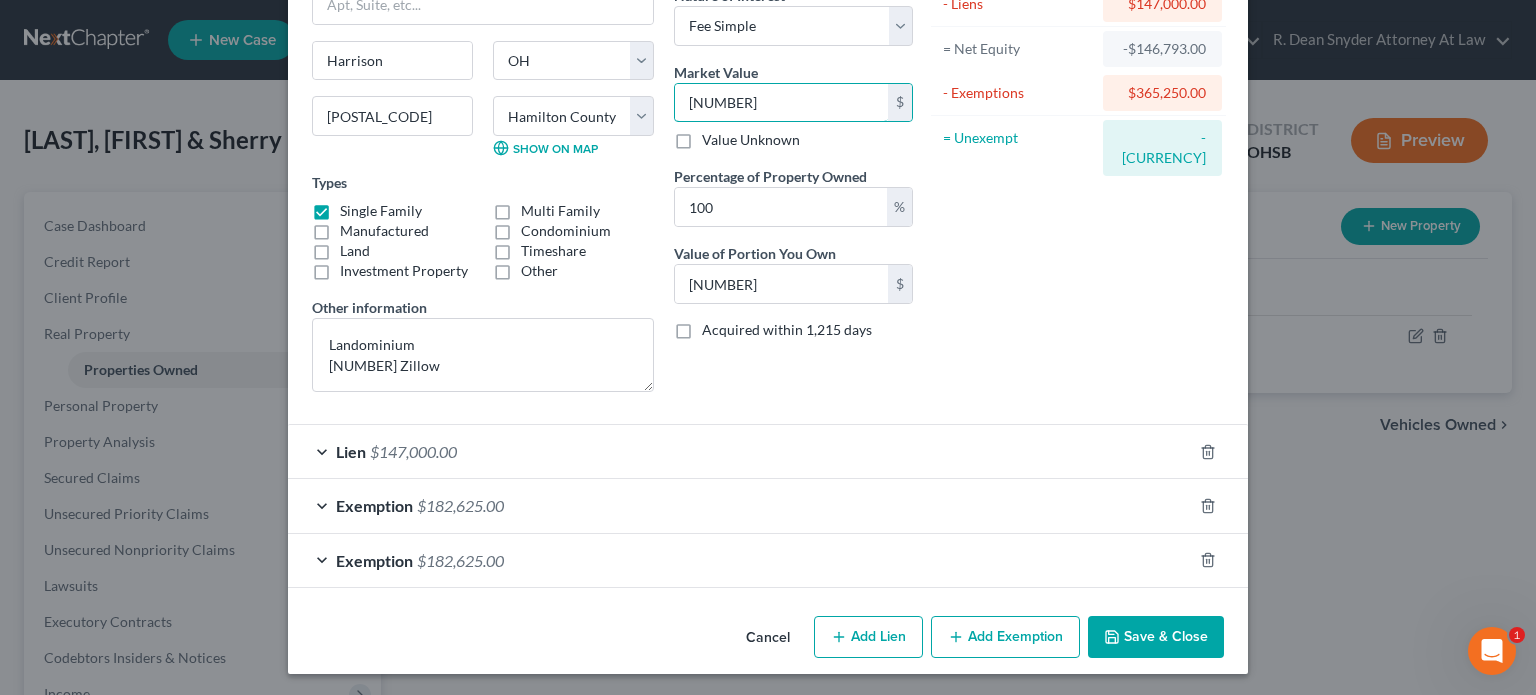 type on "207,920" 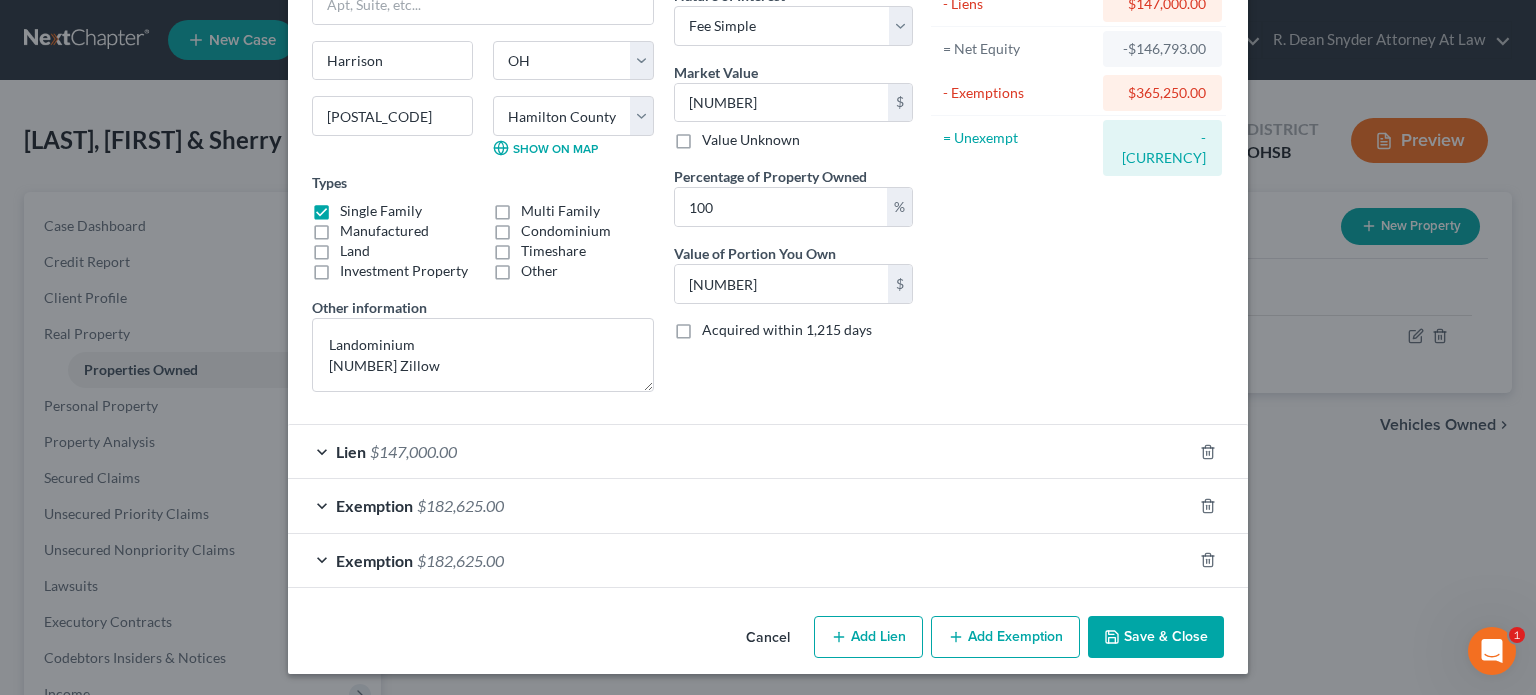 click on "Save & Close" at bounding box center [1156, 637] 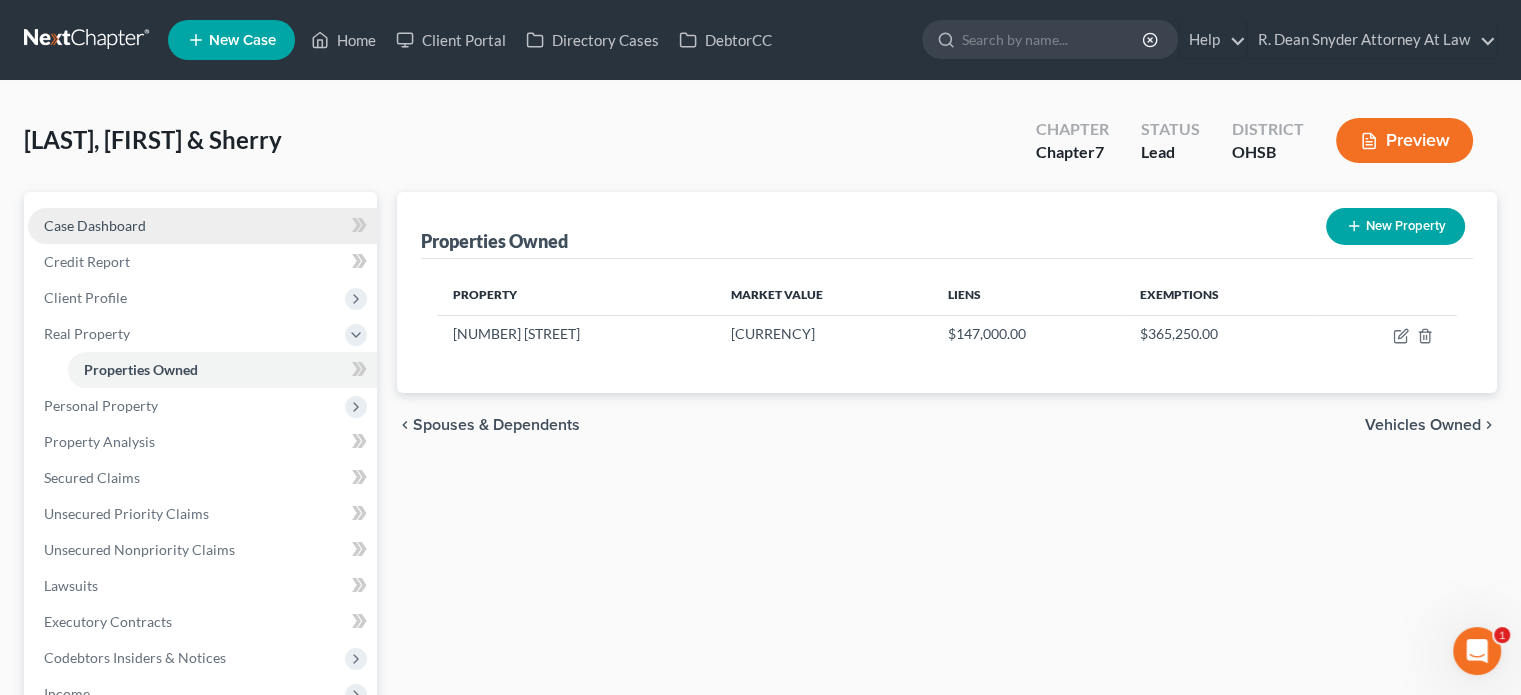 click on "Case Dashboard" at bounding box center [95, 225] 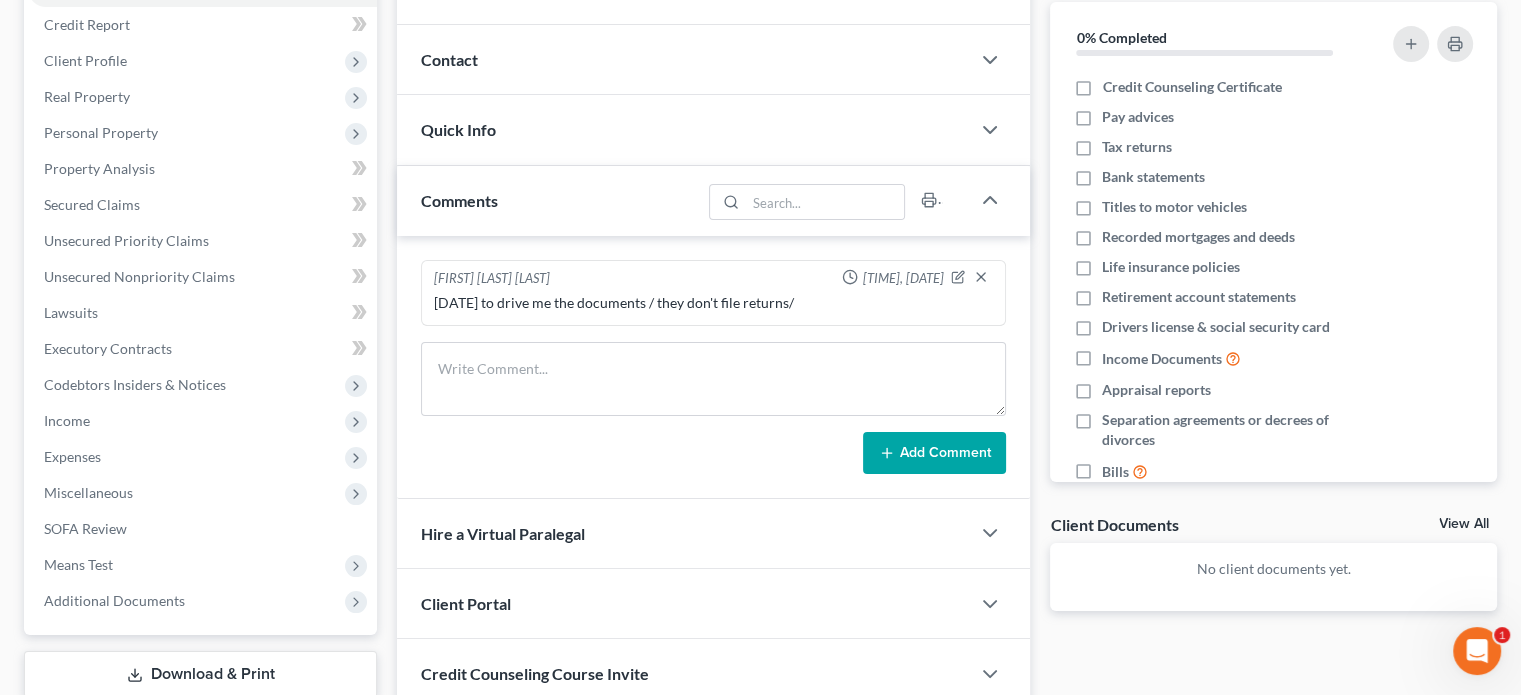scroll, scrollTop: 300, scrollLeft: 0, axis: vertical 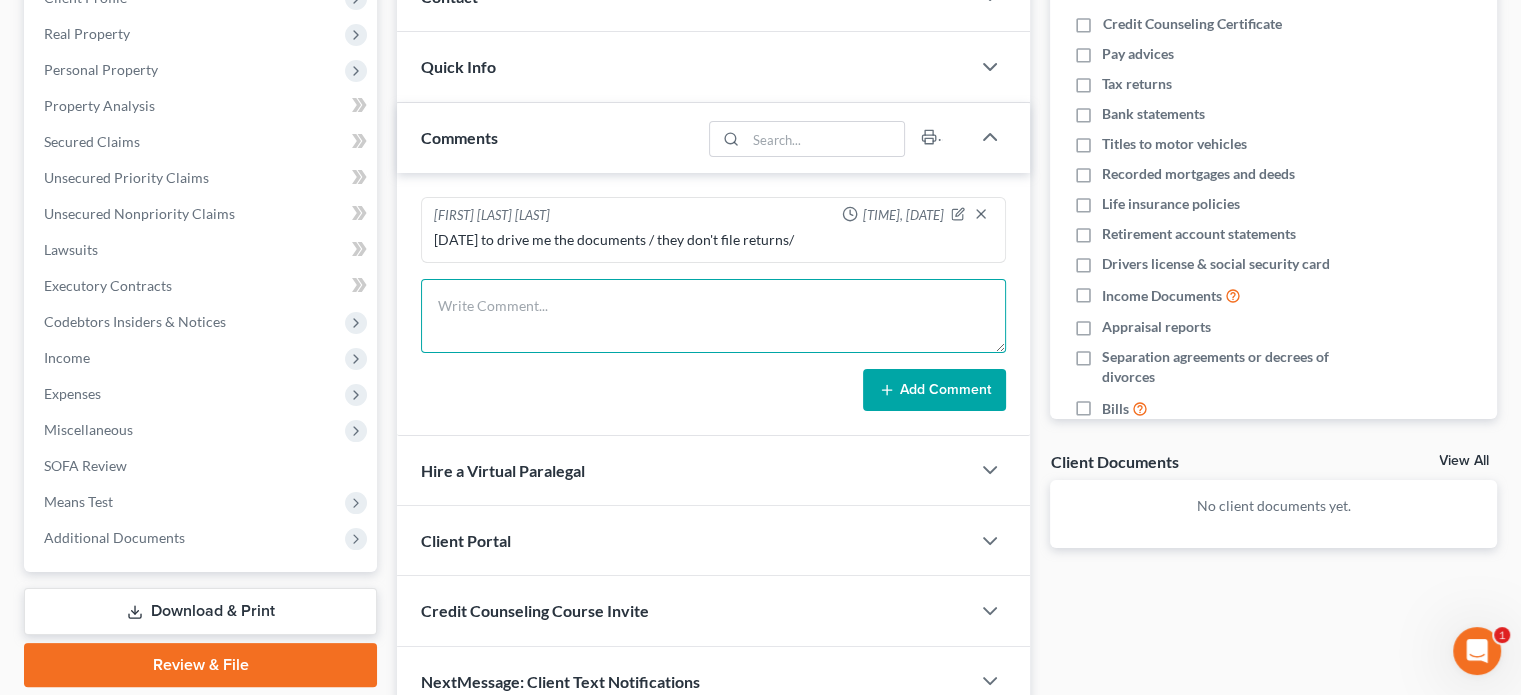 drag, startPoint x: 456, startPoint y: 307, endPoint x: 453, endPoint y: 295, distance: 12.369317 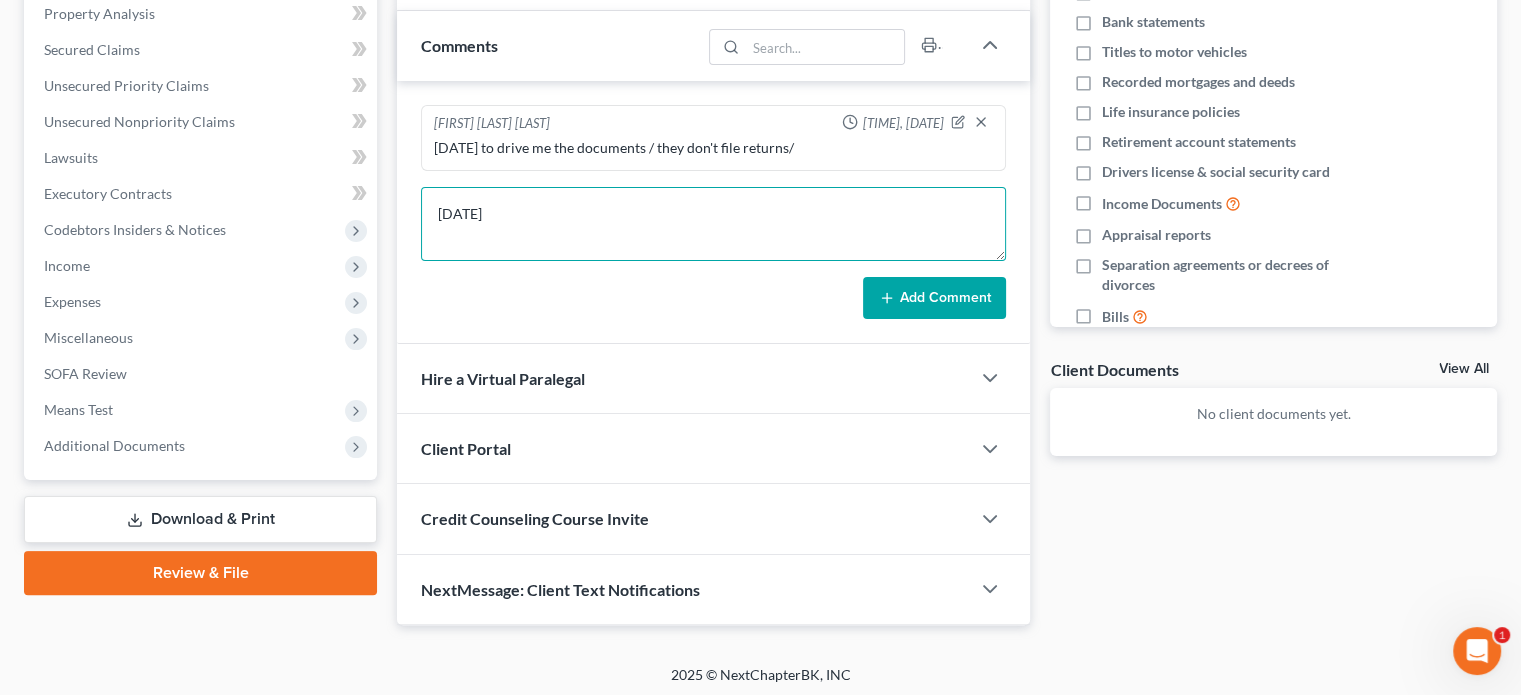scroll, scrollTop: 394, scrollLeft: 0, axis: vertical 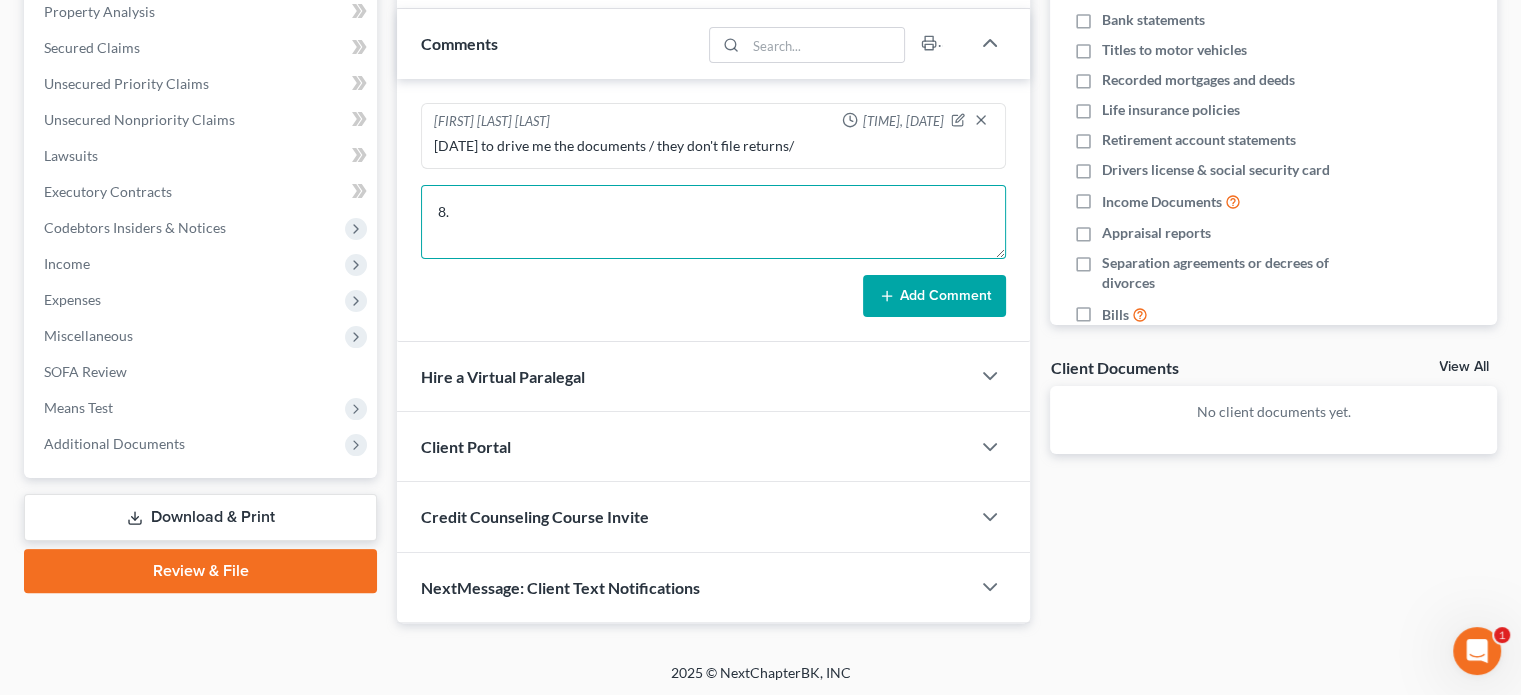 type on "8" 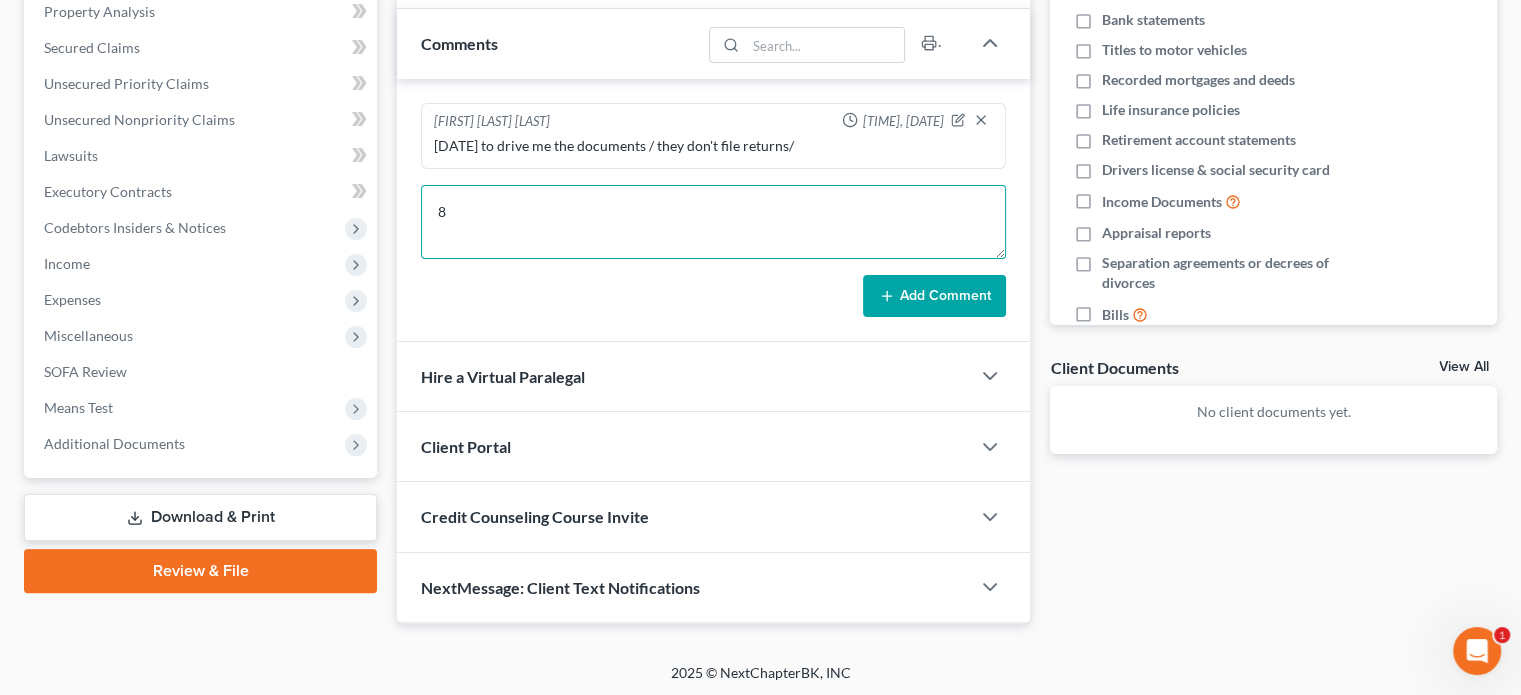 type 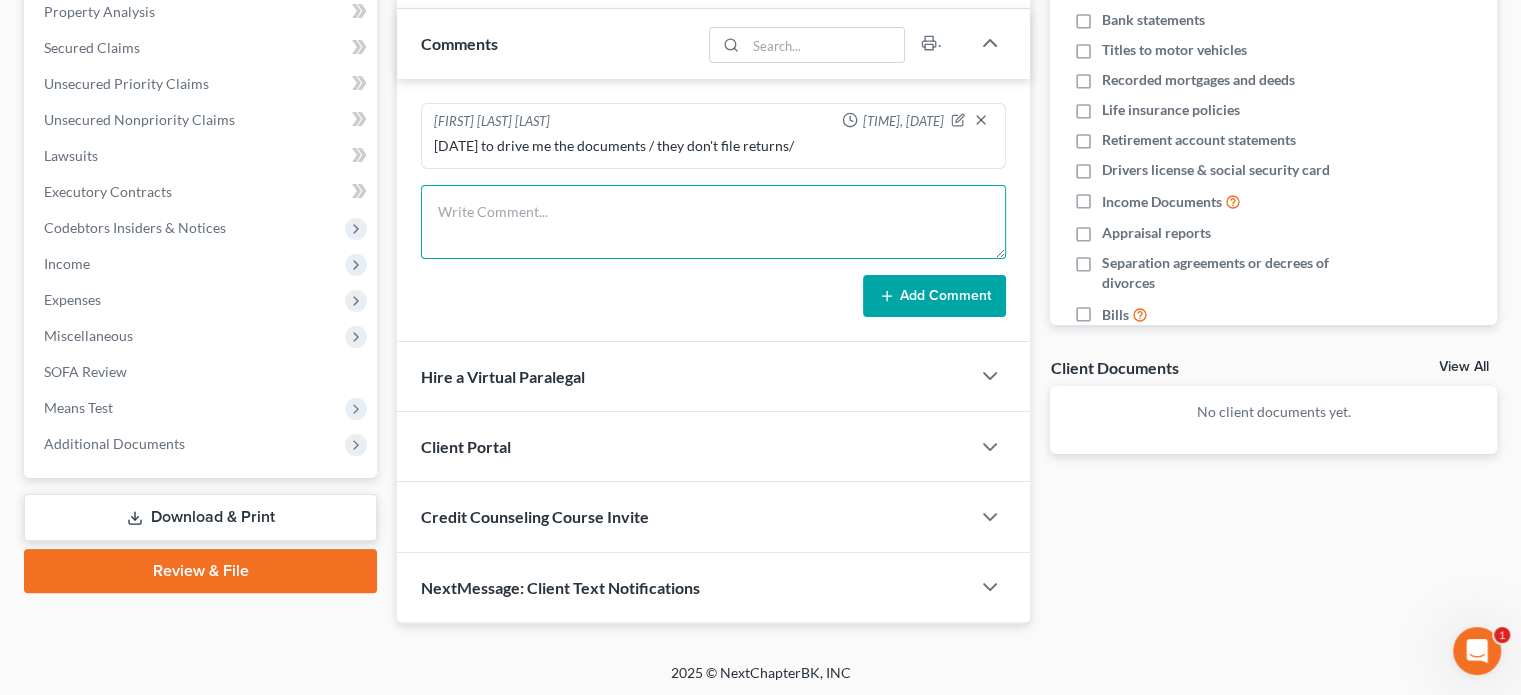 scroll, scrollTop: 0, scrollLeft: 0, axis: both 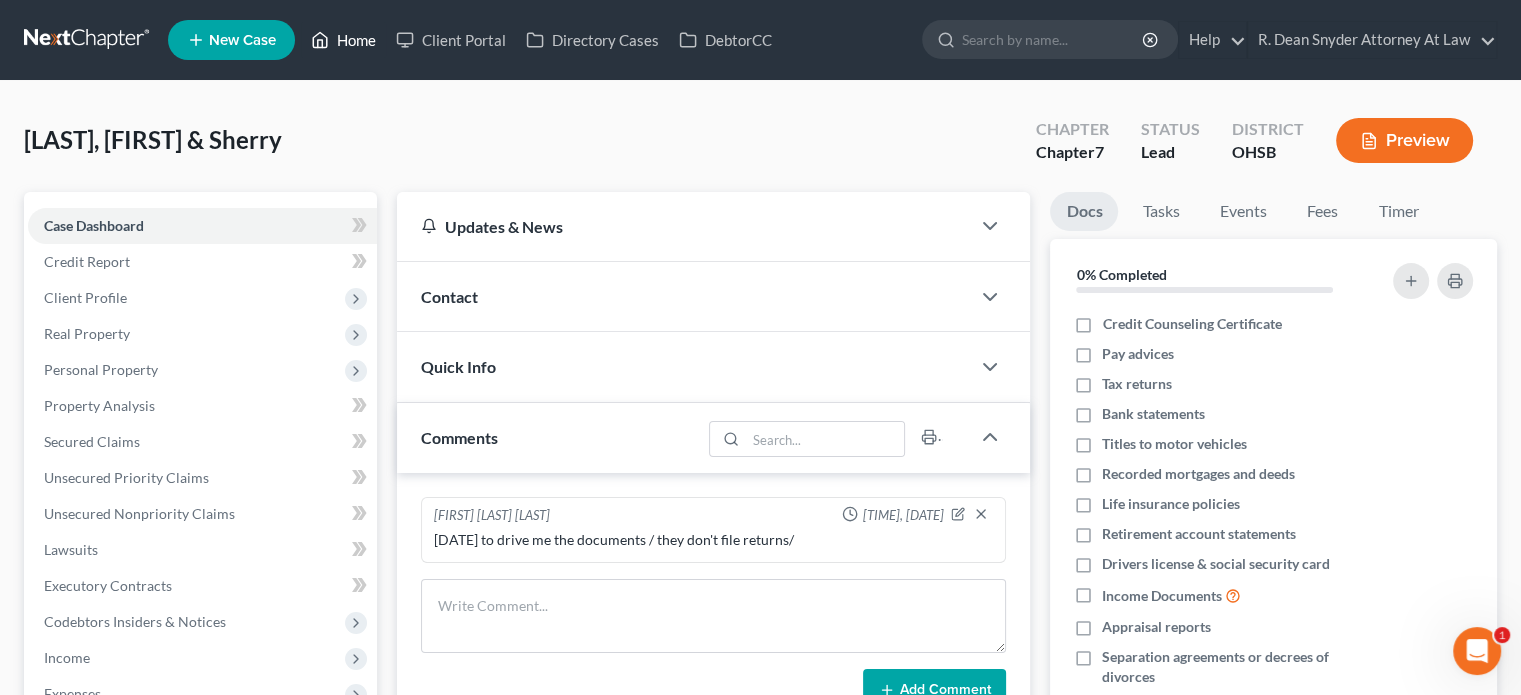click on "Home" at bounding box center [343, 40] 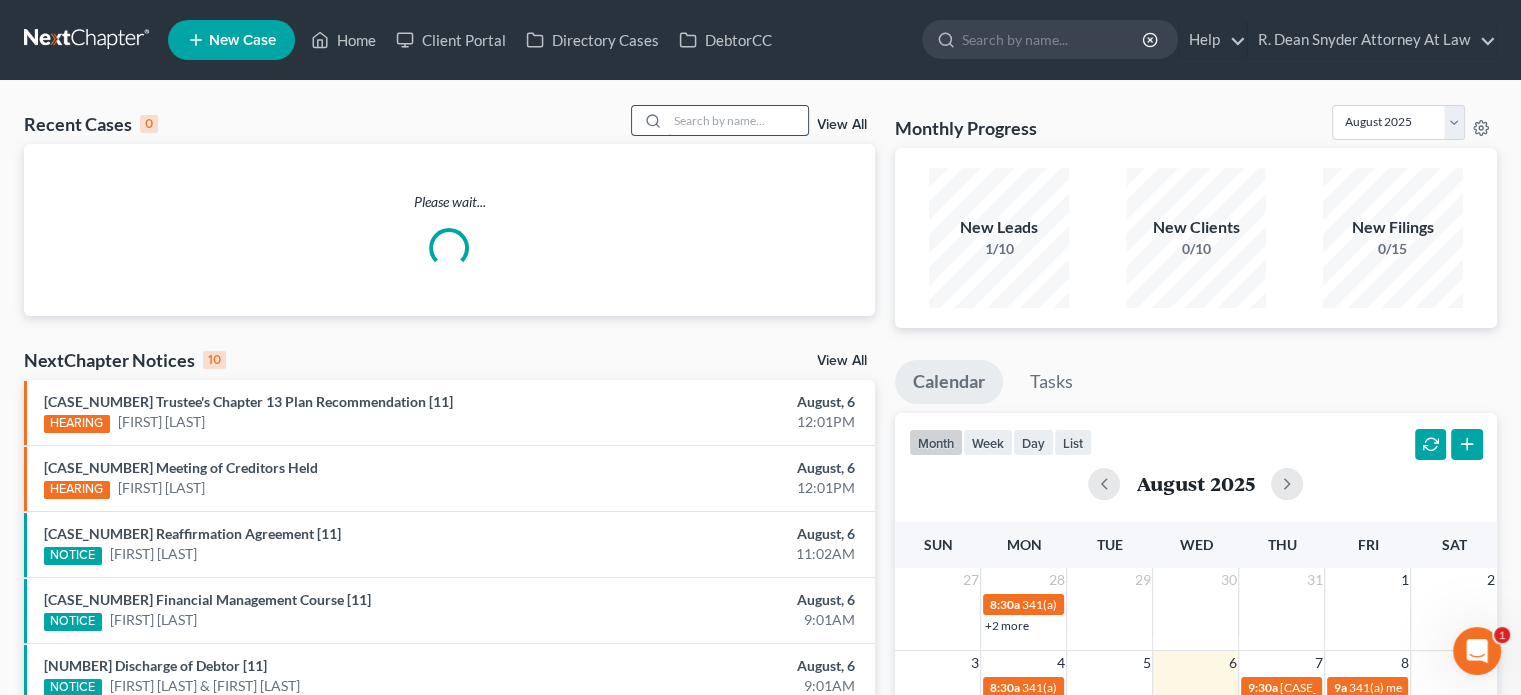 click at bounding box center (738, 120) 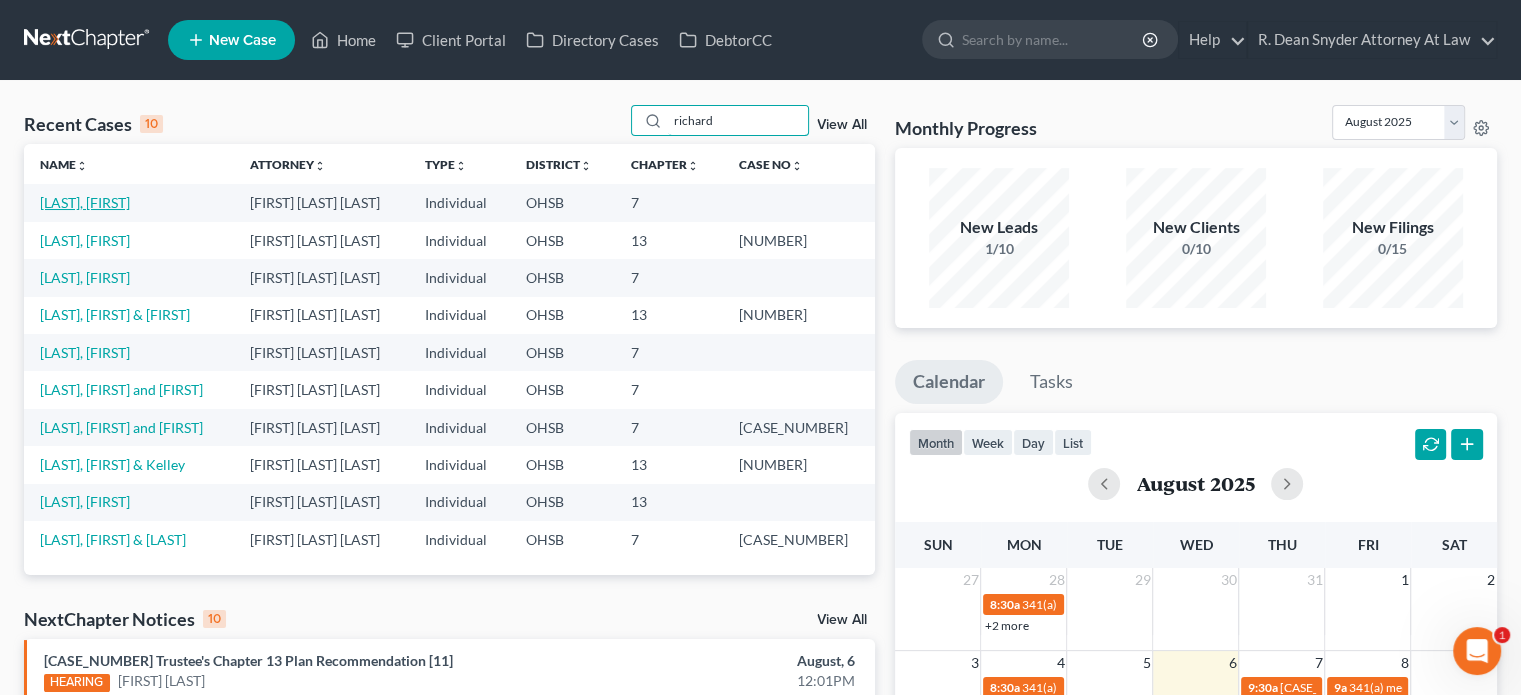 type on "richard" 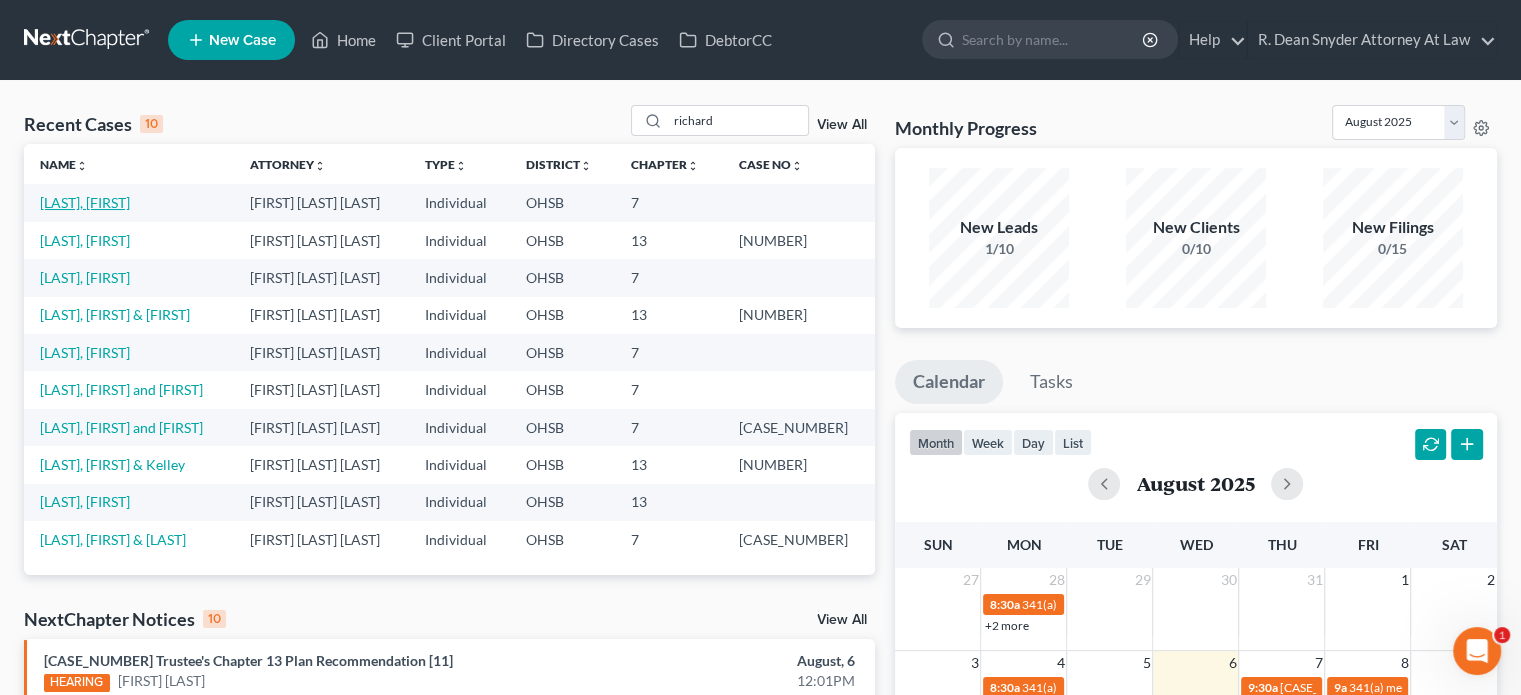 click on "[LAST], [FIRST]" at bounding box center [85, 202] 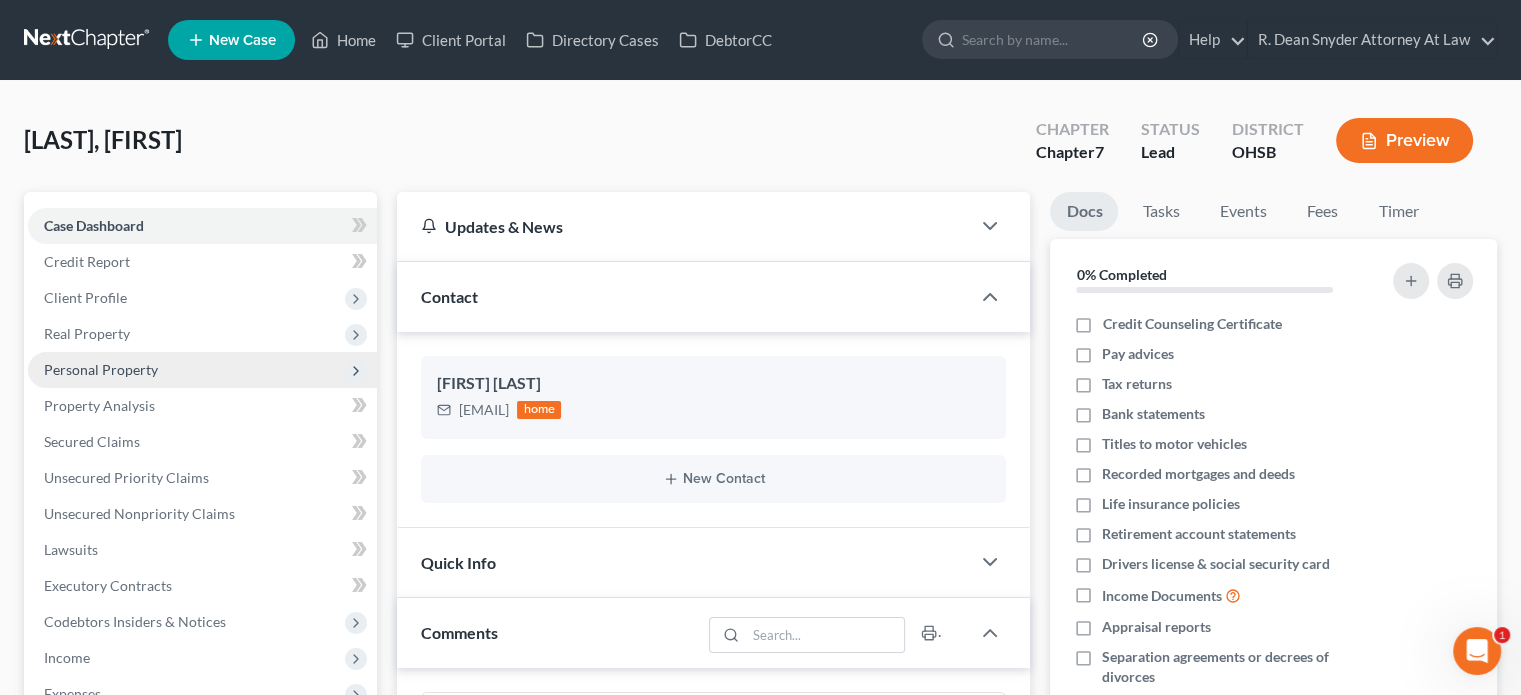scroll, scrollTop: 357, scrollLeft: 0, axis: vertical 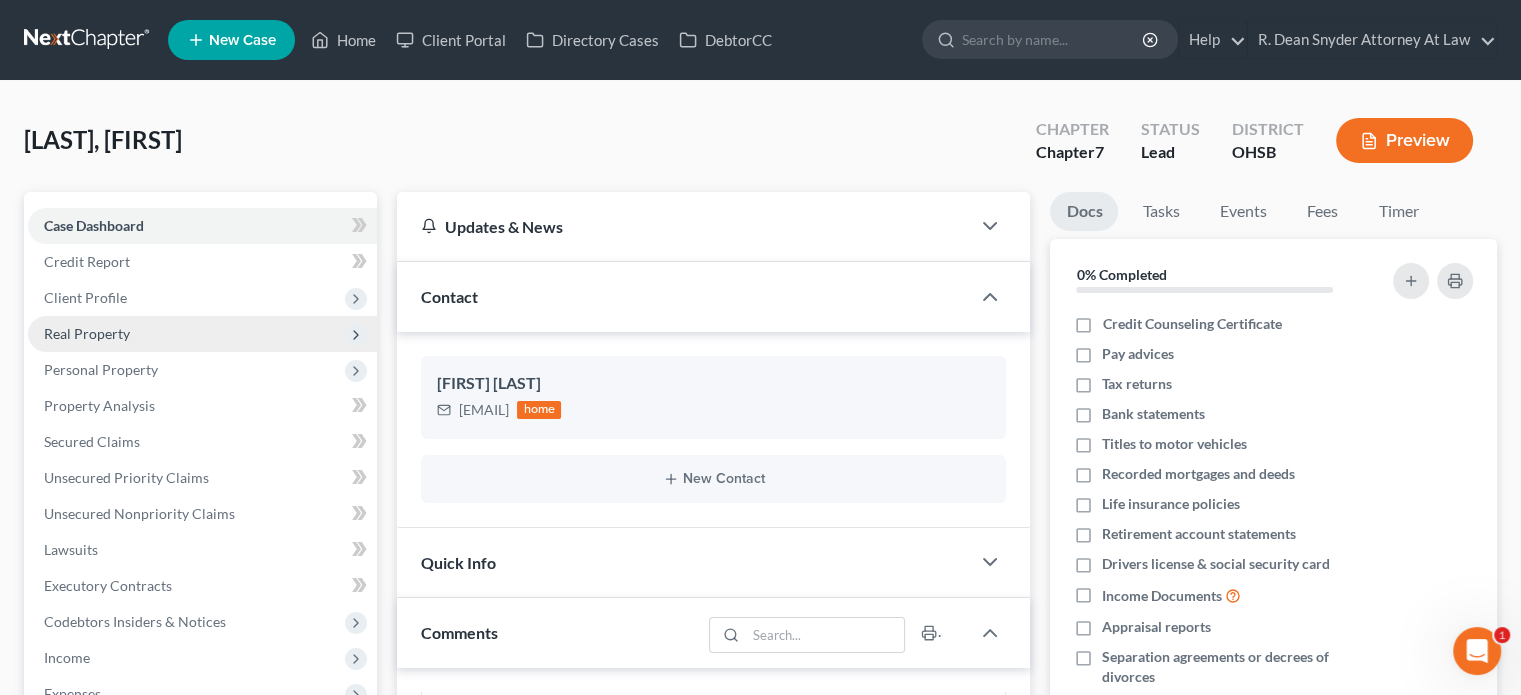 click on "Real Property" at bounding box center (87, 333) 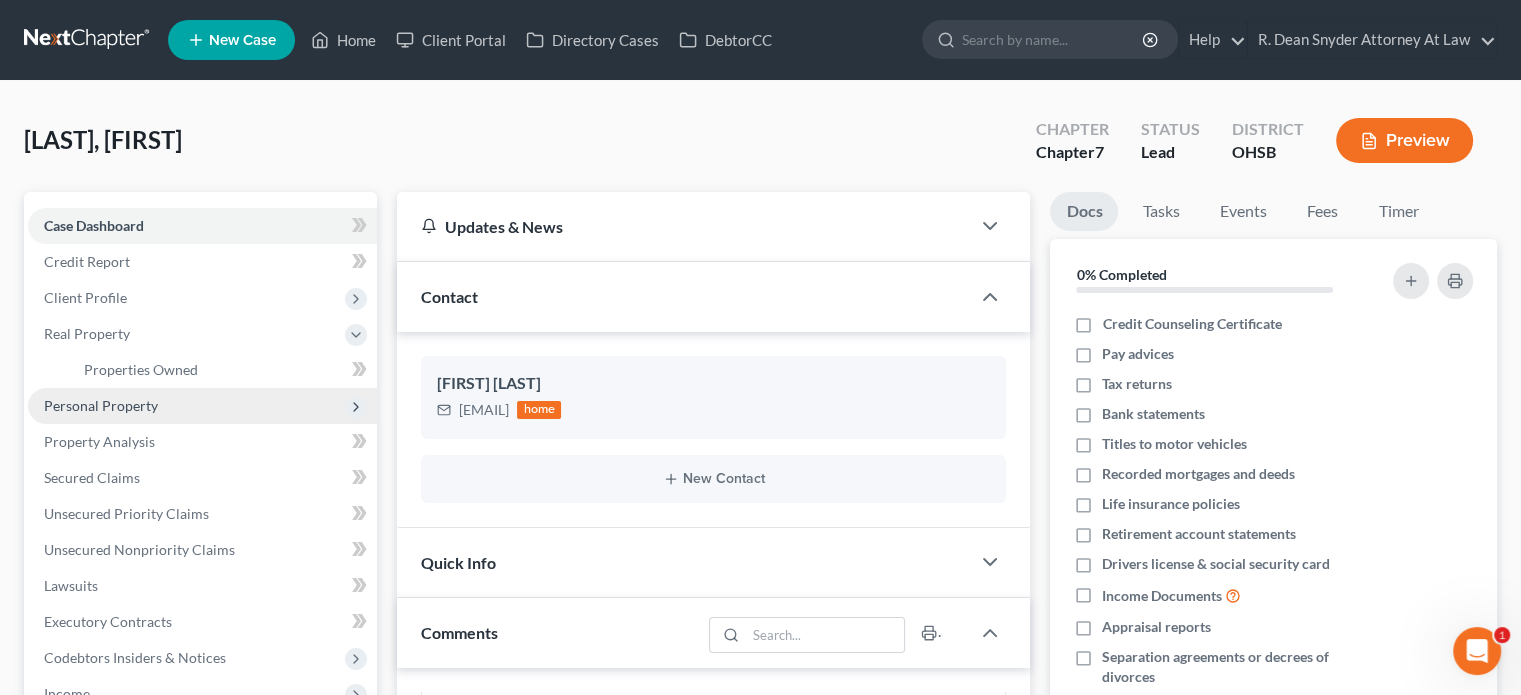 click on "Personal Property" at bounding box center [101, 405] 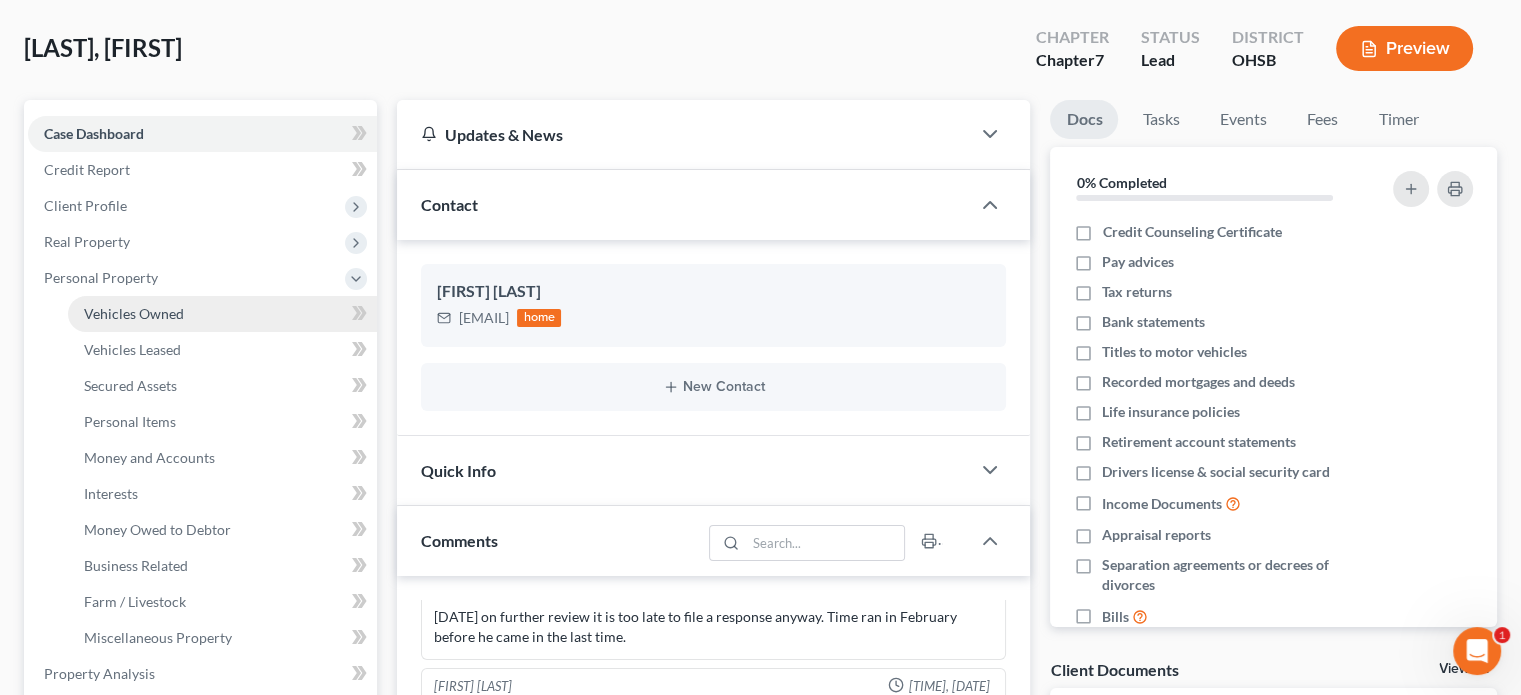 scroll, scrollTop: 100, scrollLeft: 0, axis: vertical 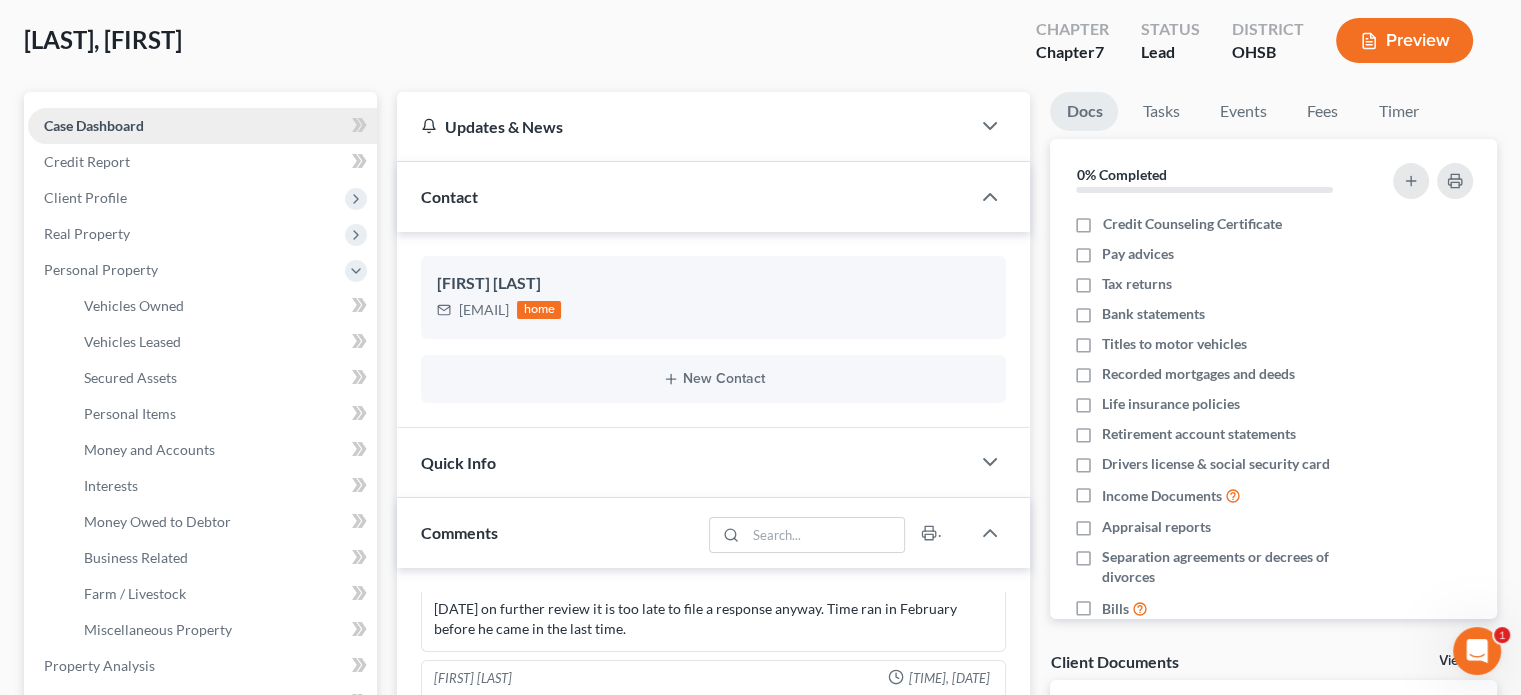 click on "Case Dashboard" at bounding box center [94, 125] 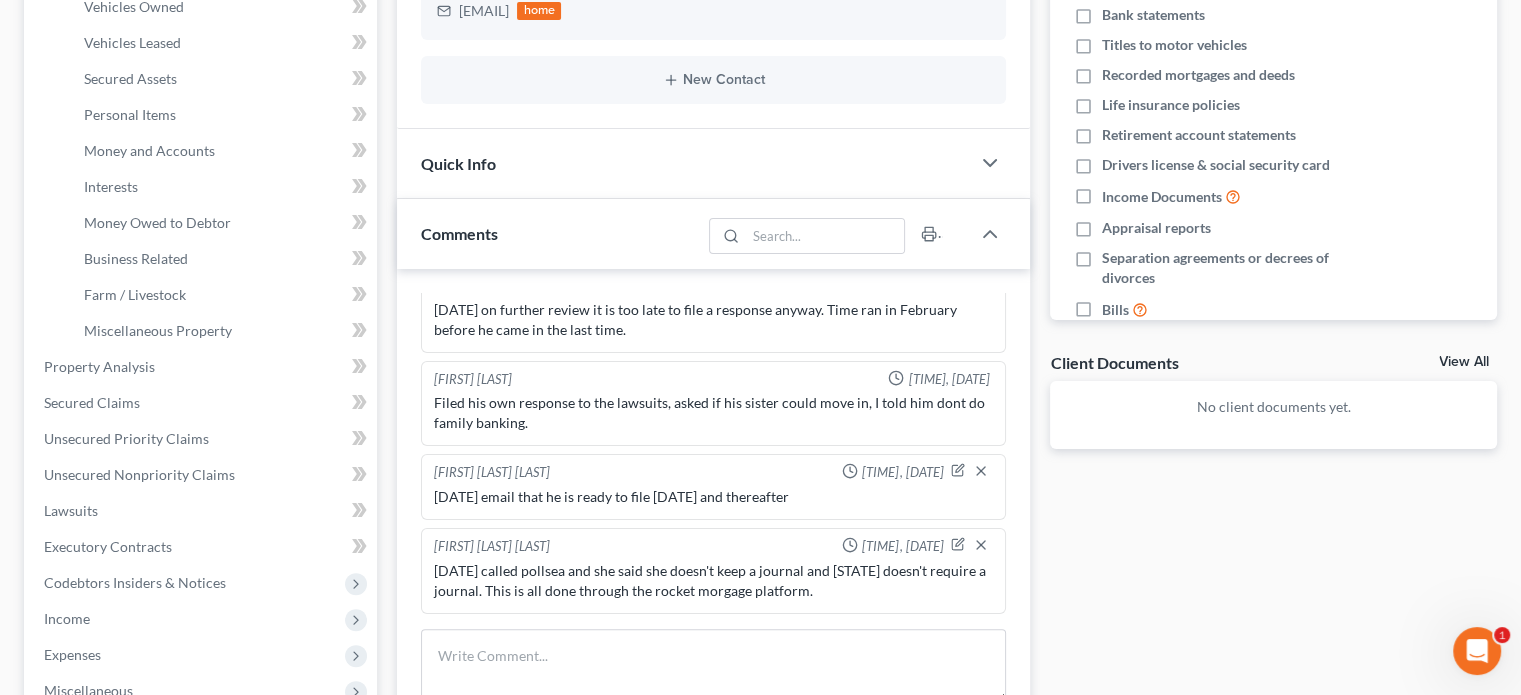 scroll, scrollTop: 400, scrollLeft: 0, axis: vertical 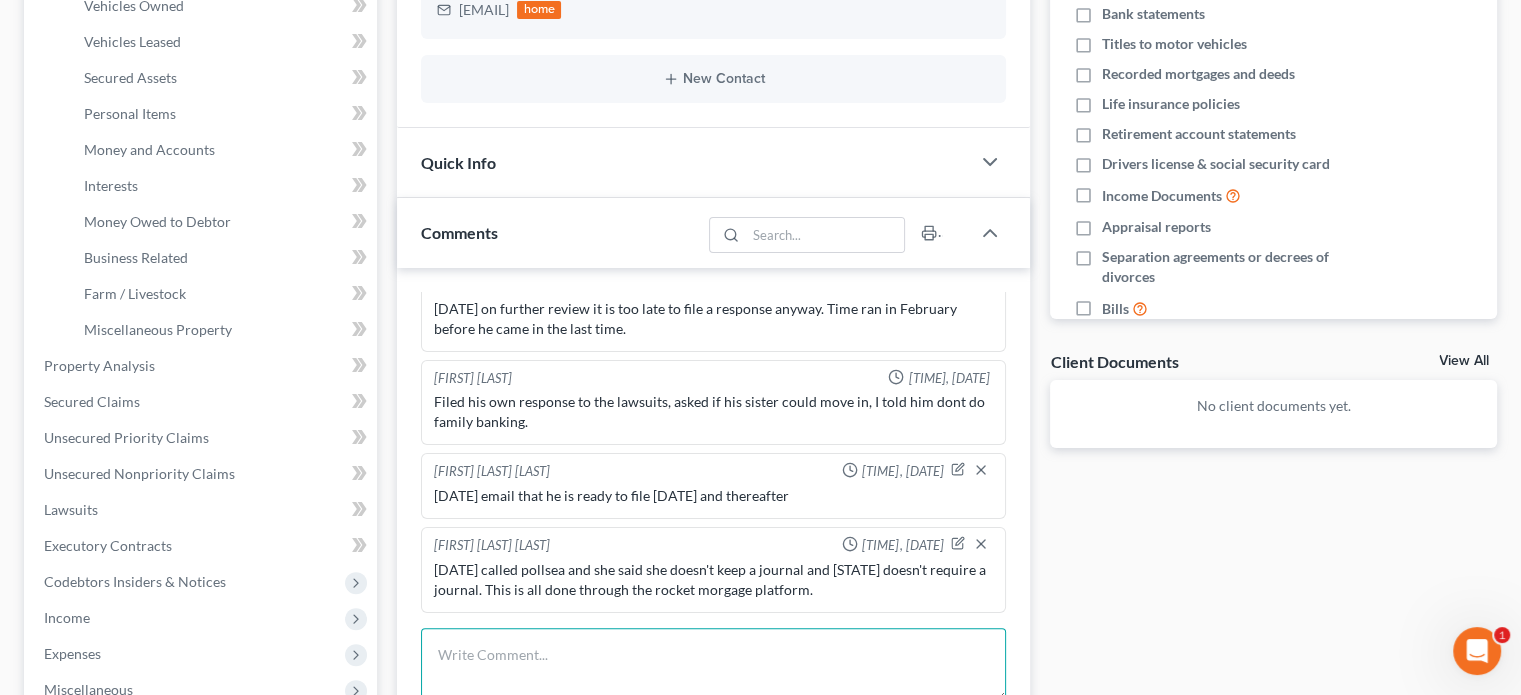 click at bounding box center [713, 665] 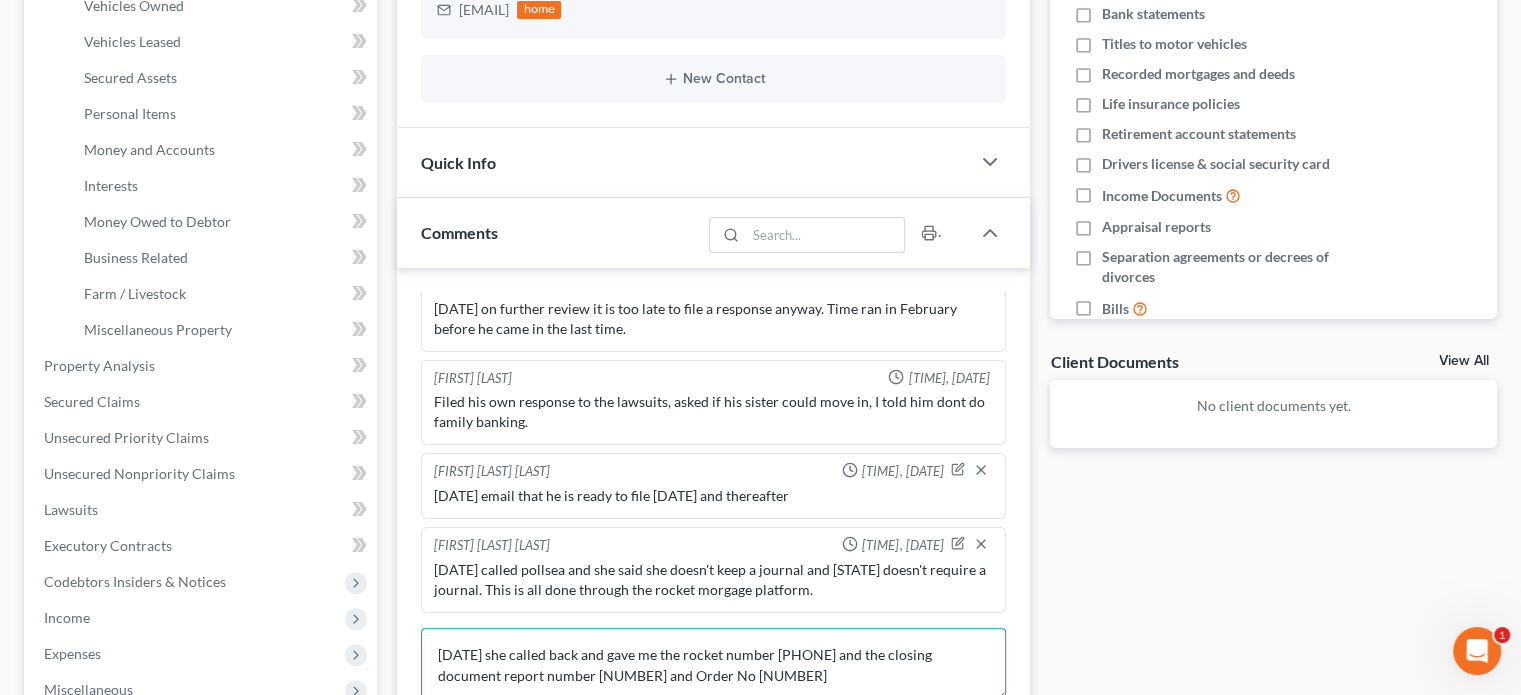 type on "8.6.2025 she called back and gave me the rocket number 800-410-6799 and the closing document report number 888-400-5772  Loan No 3525148743 and Order No 8312215" 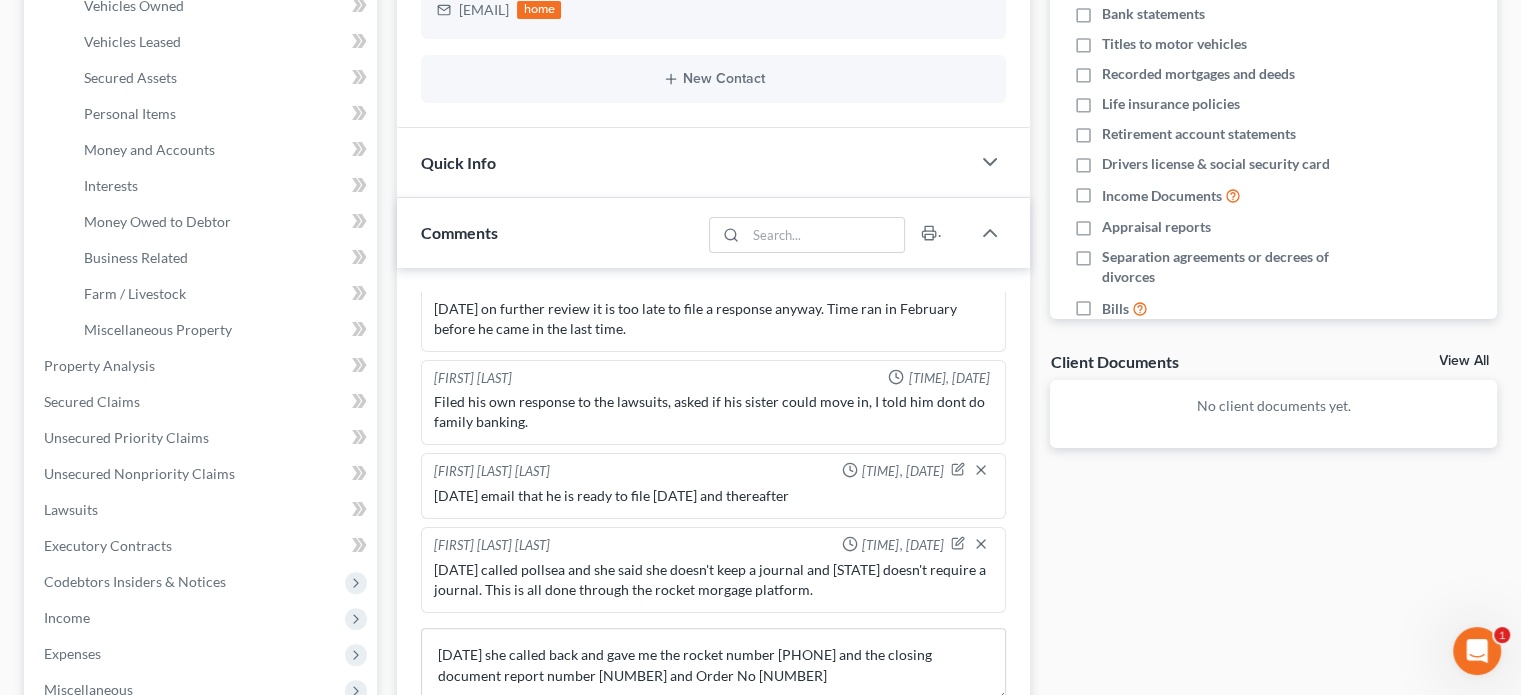click on "Docs
Tasks
Events
Fees
Timer
0% Completed
Nothing here yet! Credit Counseling Certificate   Pay advices   Tax returns   Bank statements   Titles to motor vehicles   Recorded mortgages and deeds   Life insurance policies   Retirement account statements   Drivers license & social security card   Income Documents   Appraisal reports   Separation agreements or decrees of divorces   Bills
Hide Completed Tasks
Initial consultation Receive documents Follow up appointment Review petition Signing appointment File petition Email pay stubs to trustee Calendar 341 Hearing and send notice to debtor(s) Send notice of Bankruptcy to parties File post petition counseling course (Form 23) File reaffirmation agreements Send Notice of Discharge to debtor(s) Close file
Hide Past Events
Nothing here yet!
2h 27m Total Time Tracked Filter All stop Richard Dean Snyder stop Barbie Foreman stop Peggy Hamilton Time Tracking In Progress..." at bounding box center (1273, 429) 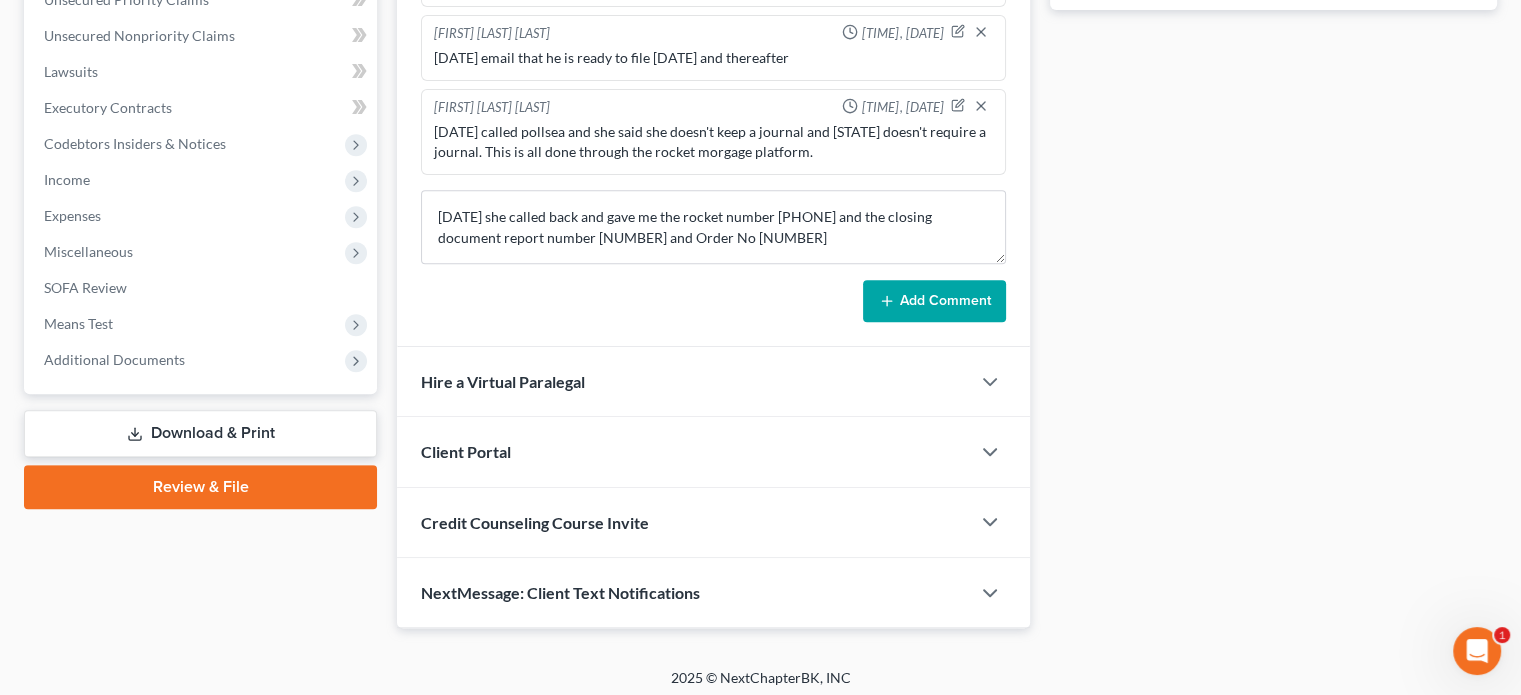 scroll, scrollTop: 844, scrollLeft: 0, axis: vertical 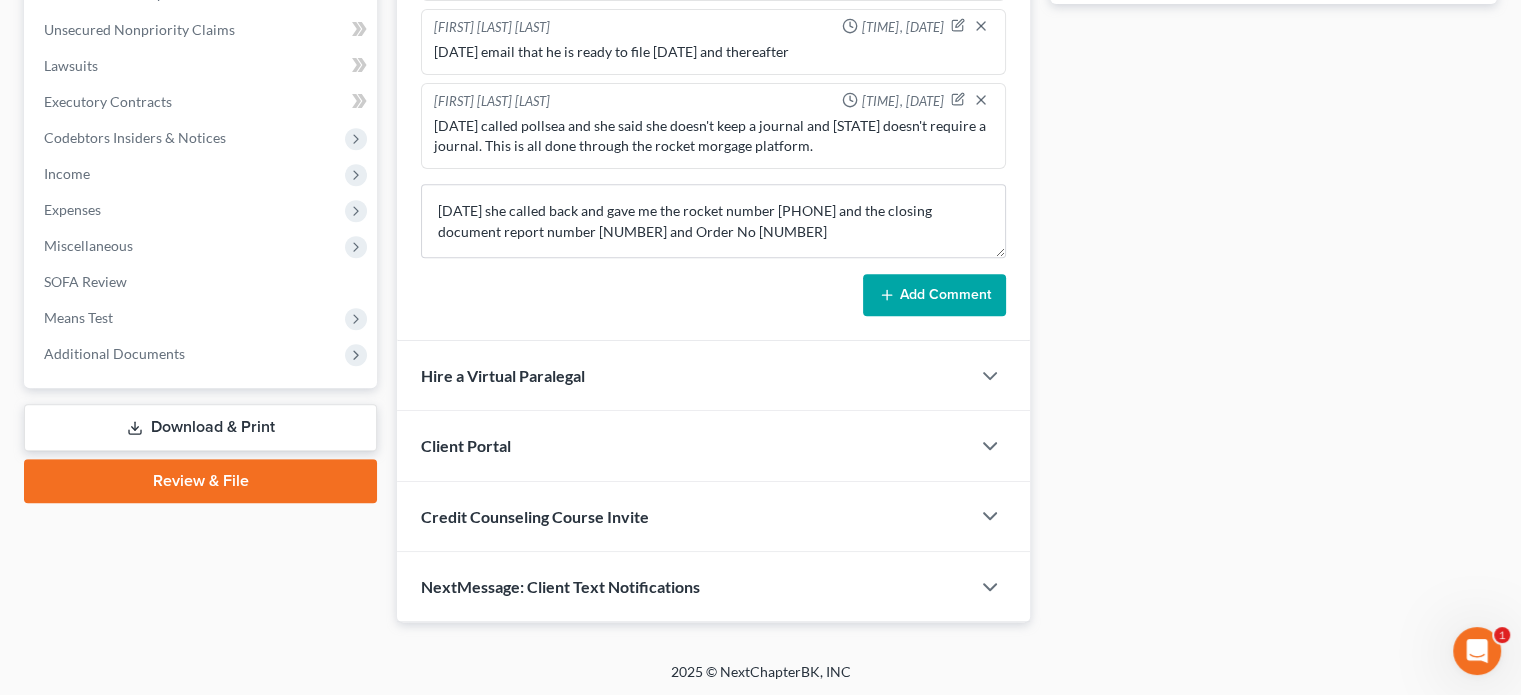 click on "Add Comment" at bounding box center (934, 295) 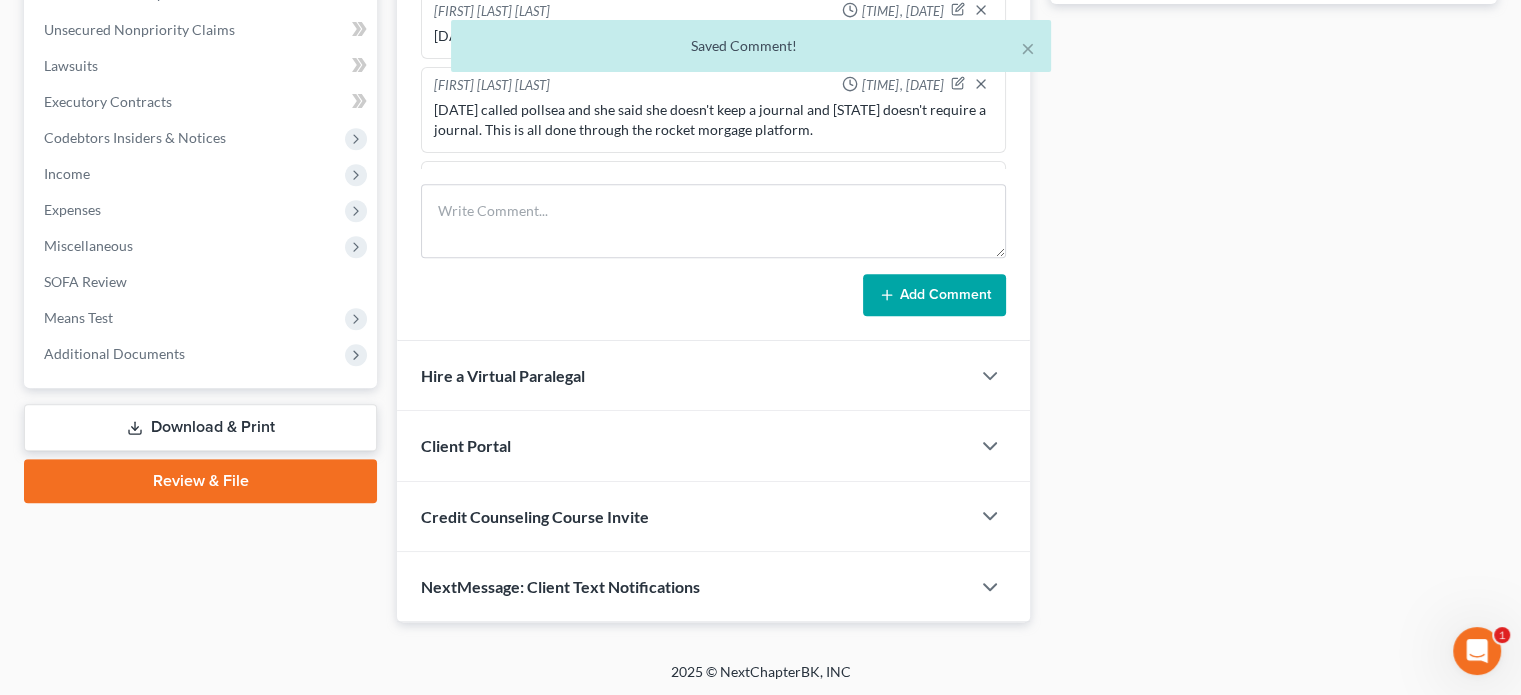 scroll, scrollTop: 451, scrollLeft: 0, axis: vertical 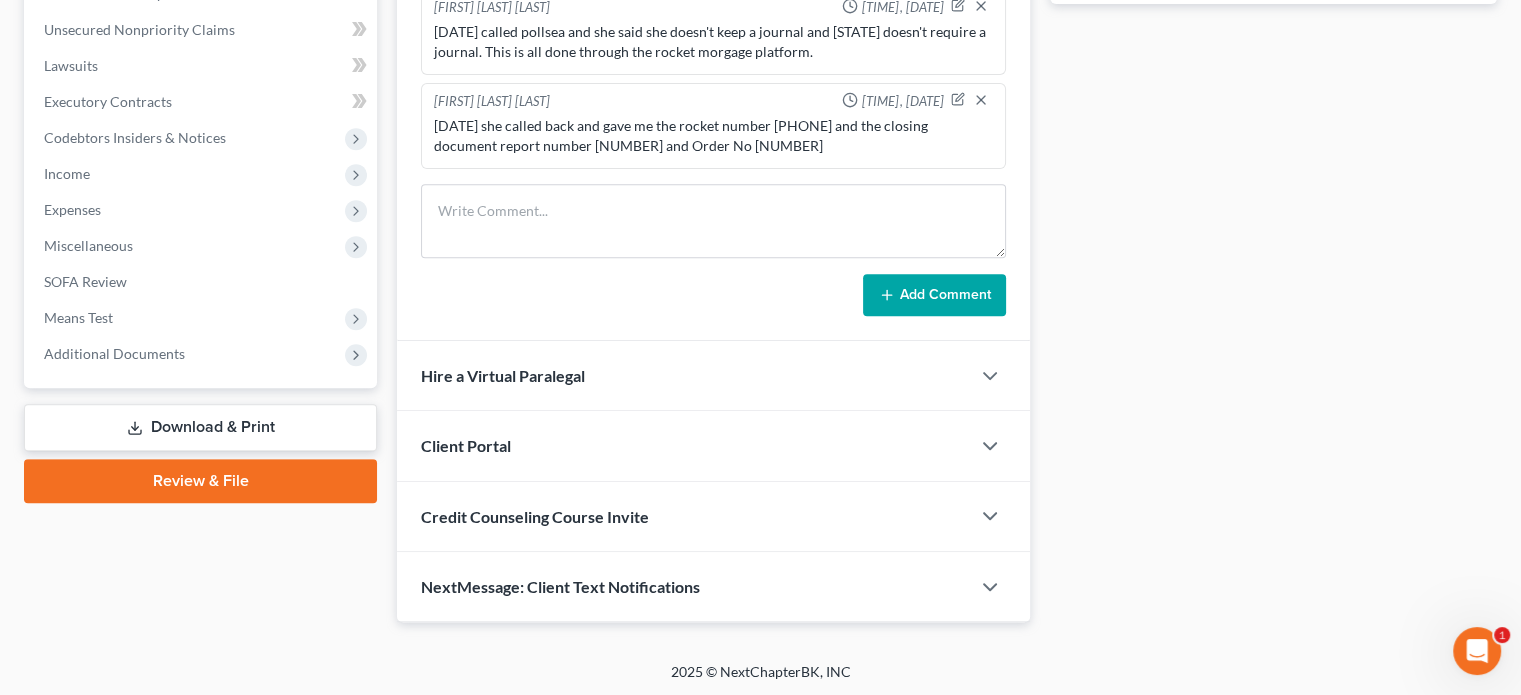 type 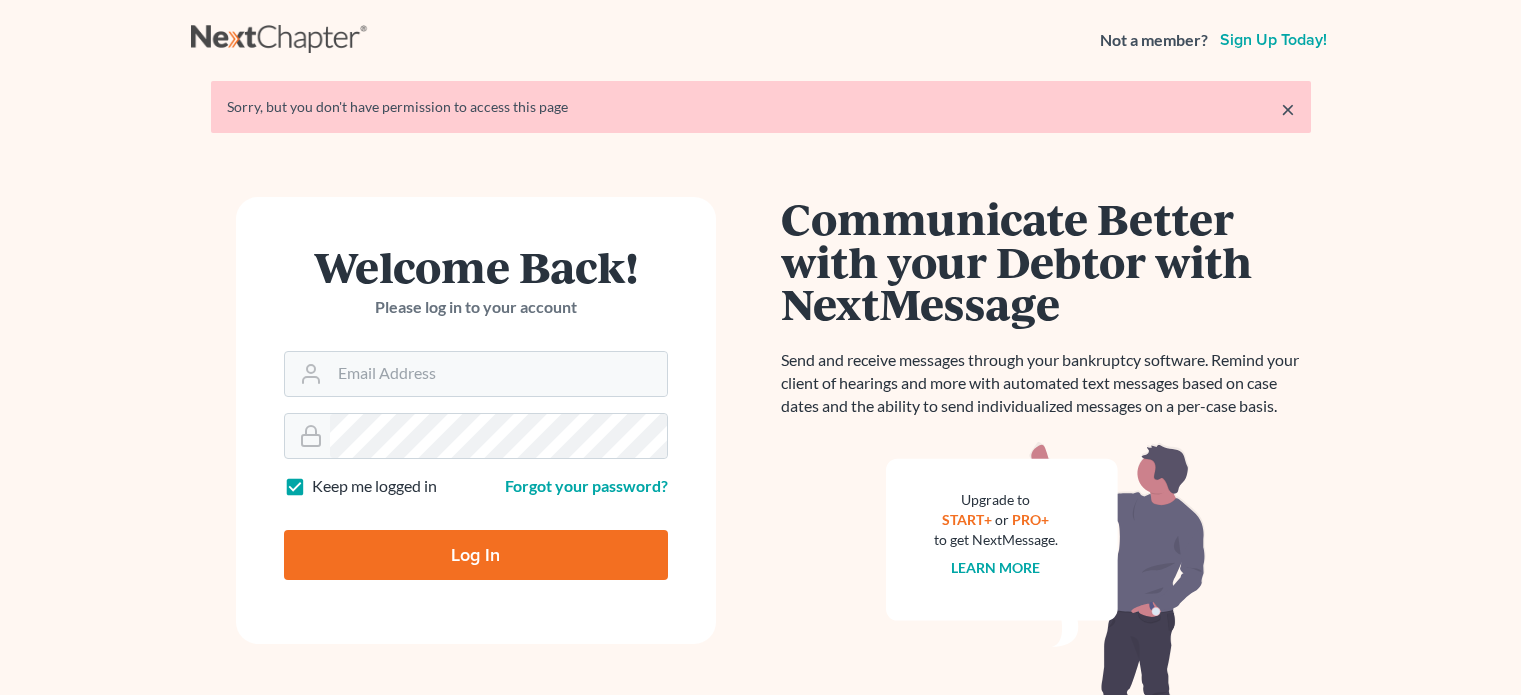 scroll, scrollTop: 0, scrollLeft: 0, axis: both 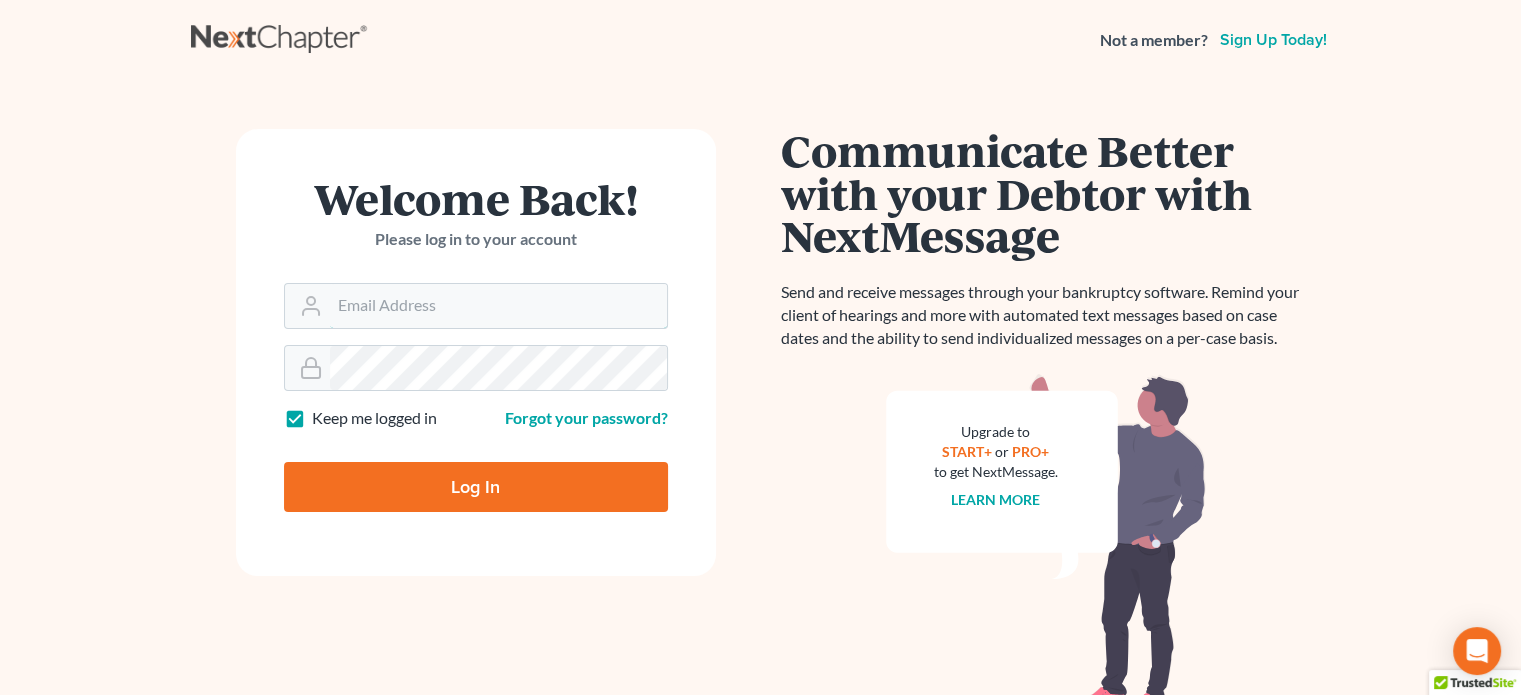 type on "bankruptcyquestions@gmail.com" 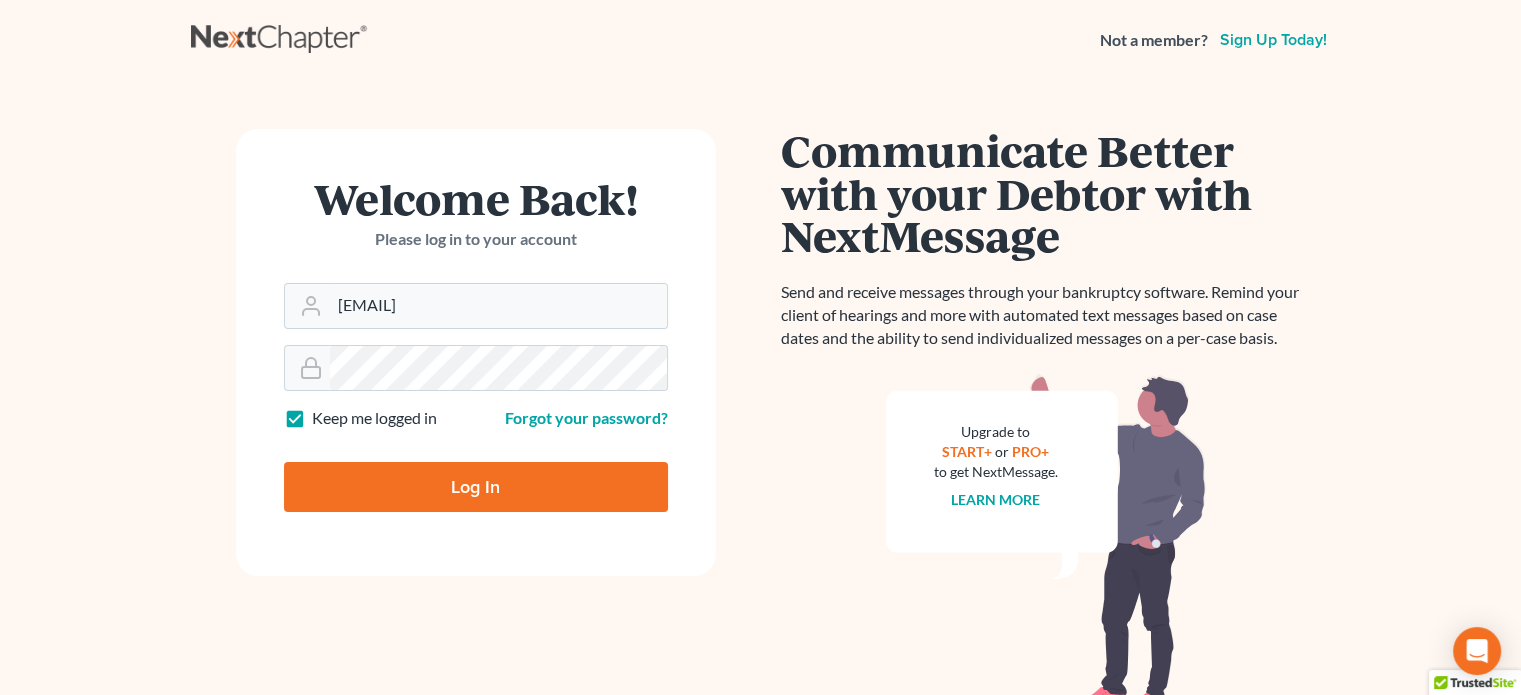 click on "Log In" at bounding box center (476, 487) 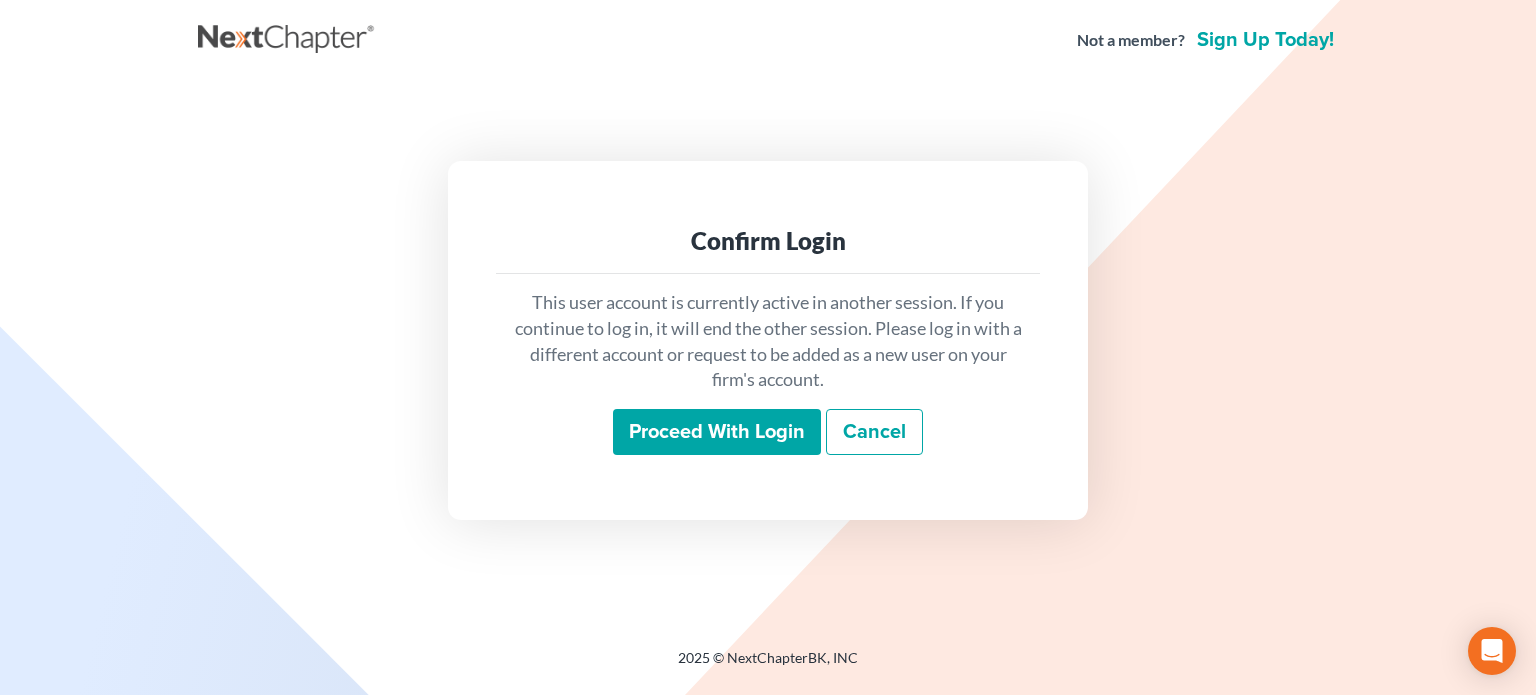 scroll, scrollTop: 0, scrollLeft: 0, axis: both 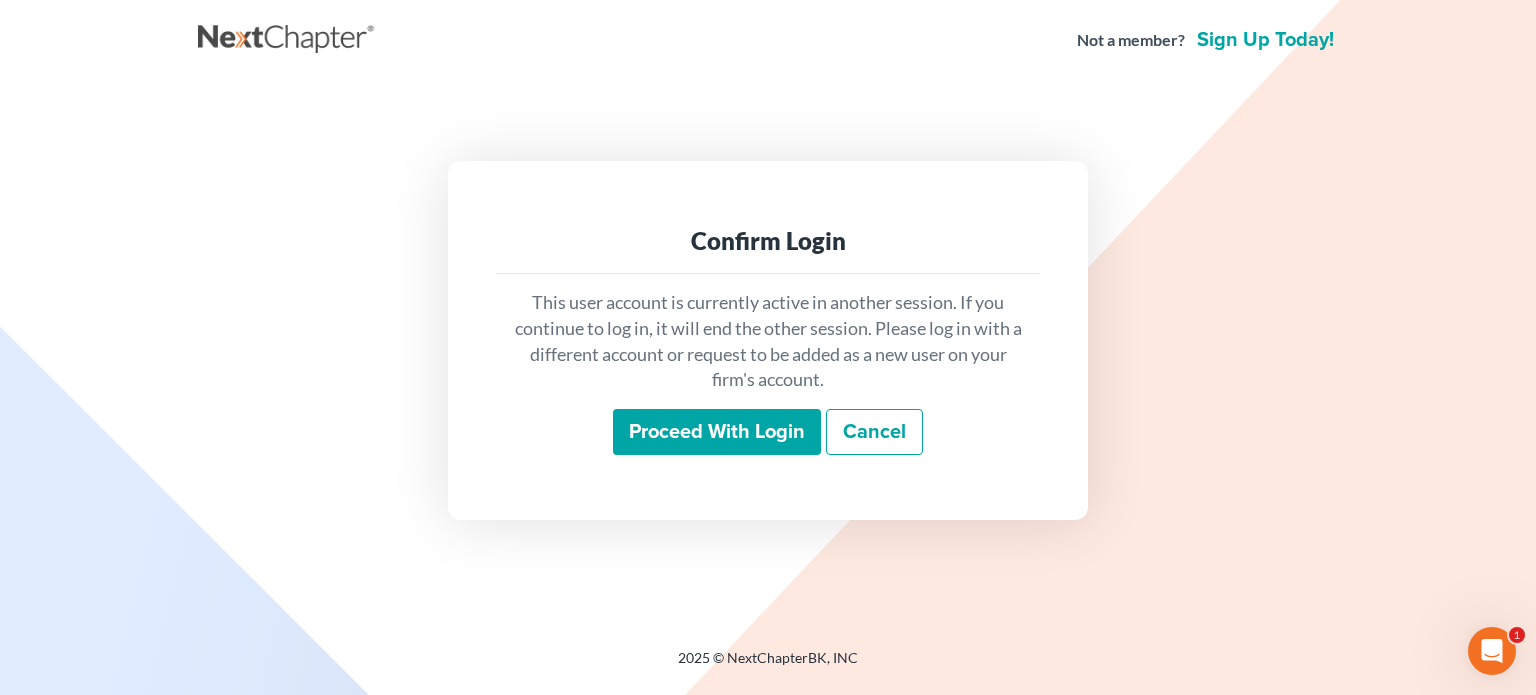 click on "Proceed with login" at bounding box center (717, 432) 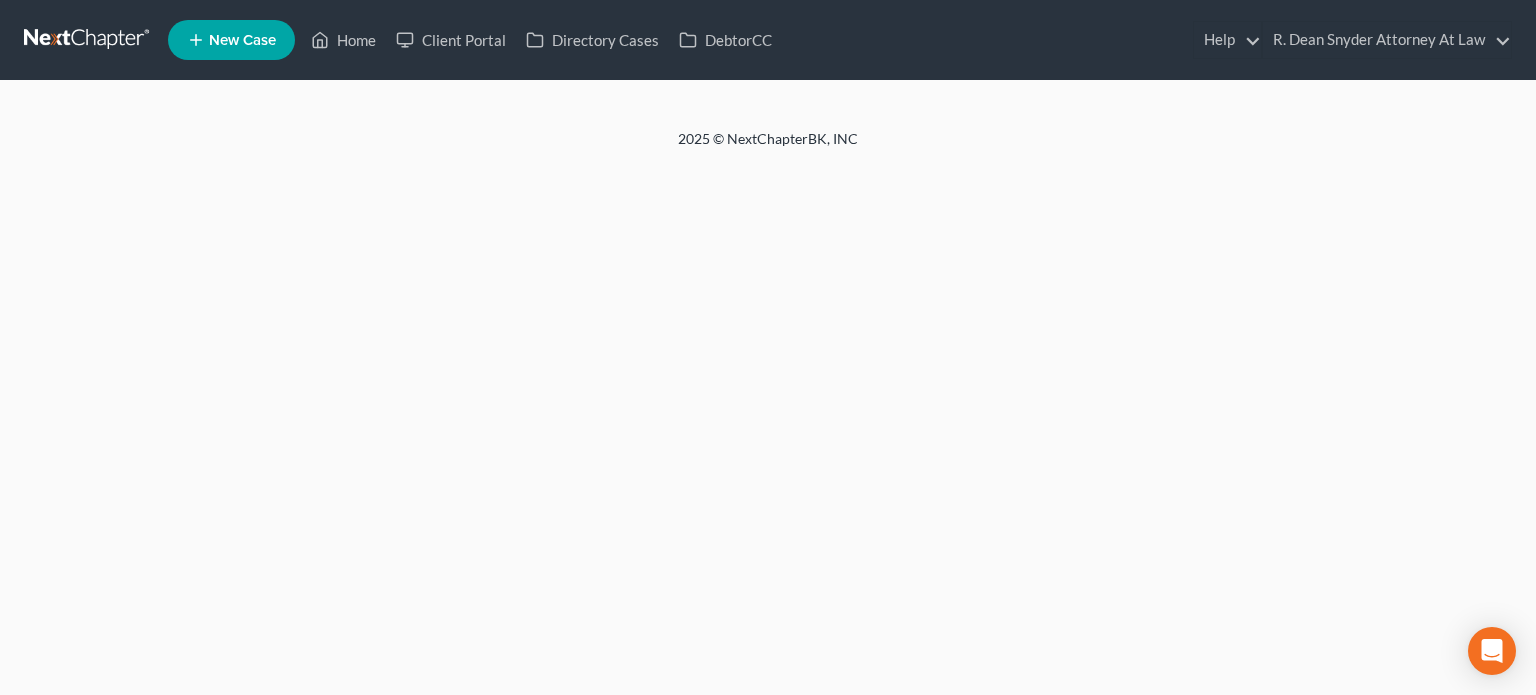scroll, scrollTop: 0, scrollLeft: 0, axis: both 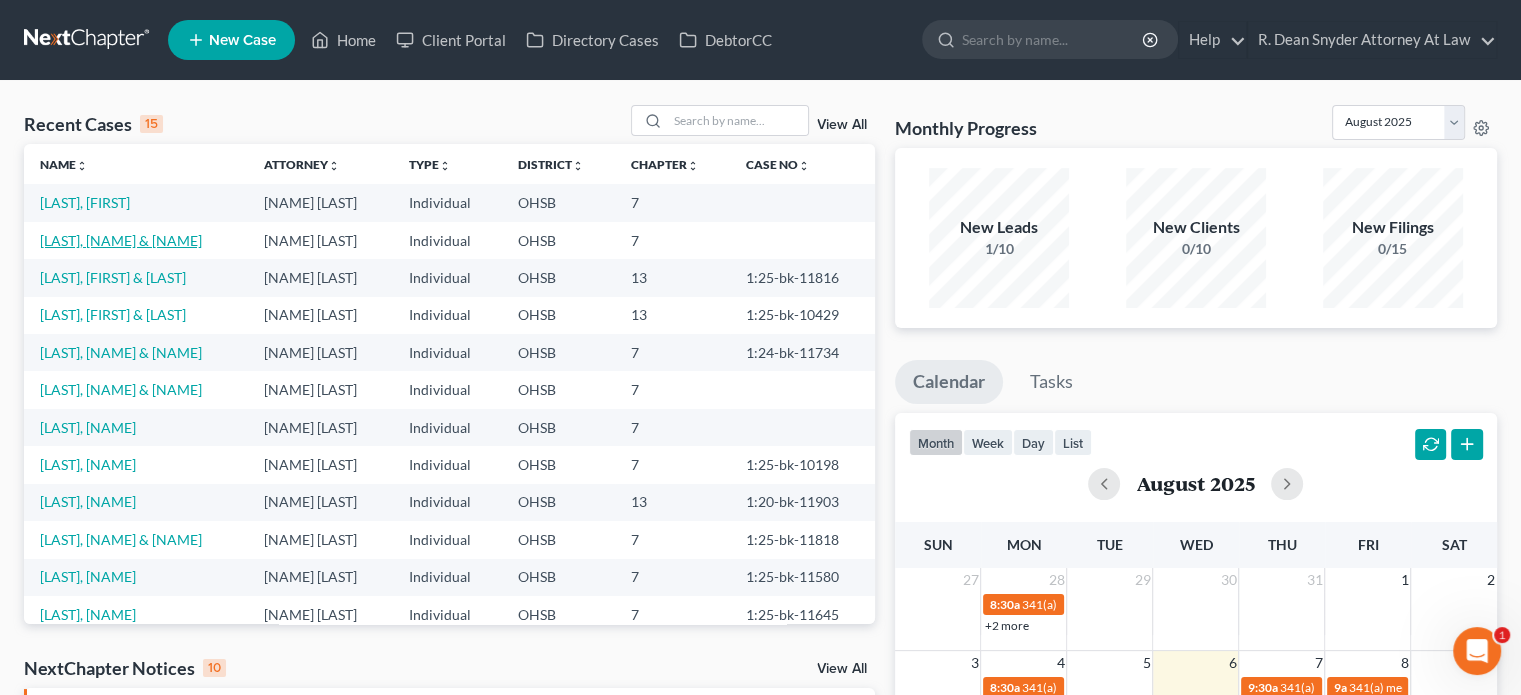 click on "[LAST], [NAME] & [NAME]" at bounding box center (121, 240) 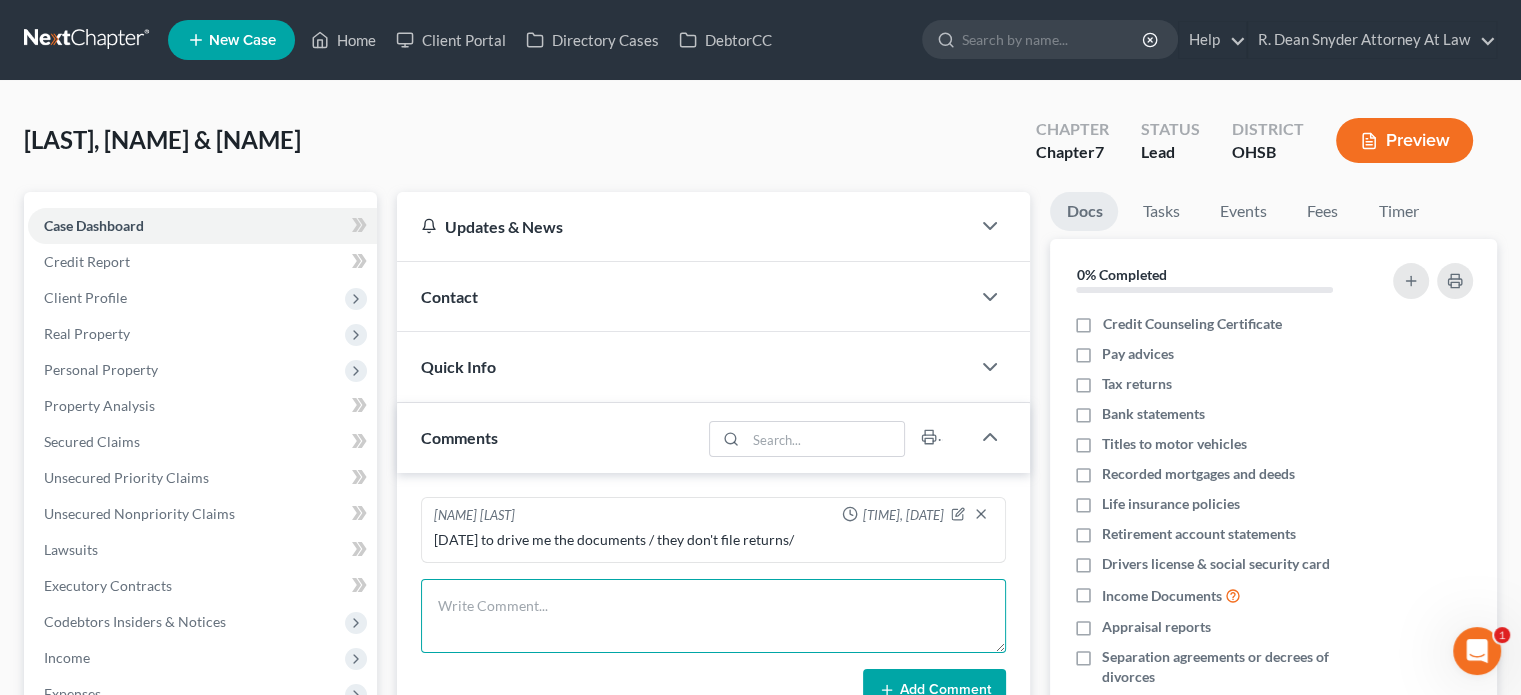 click at bounding box center (713, 616) 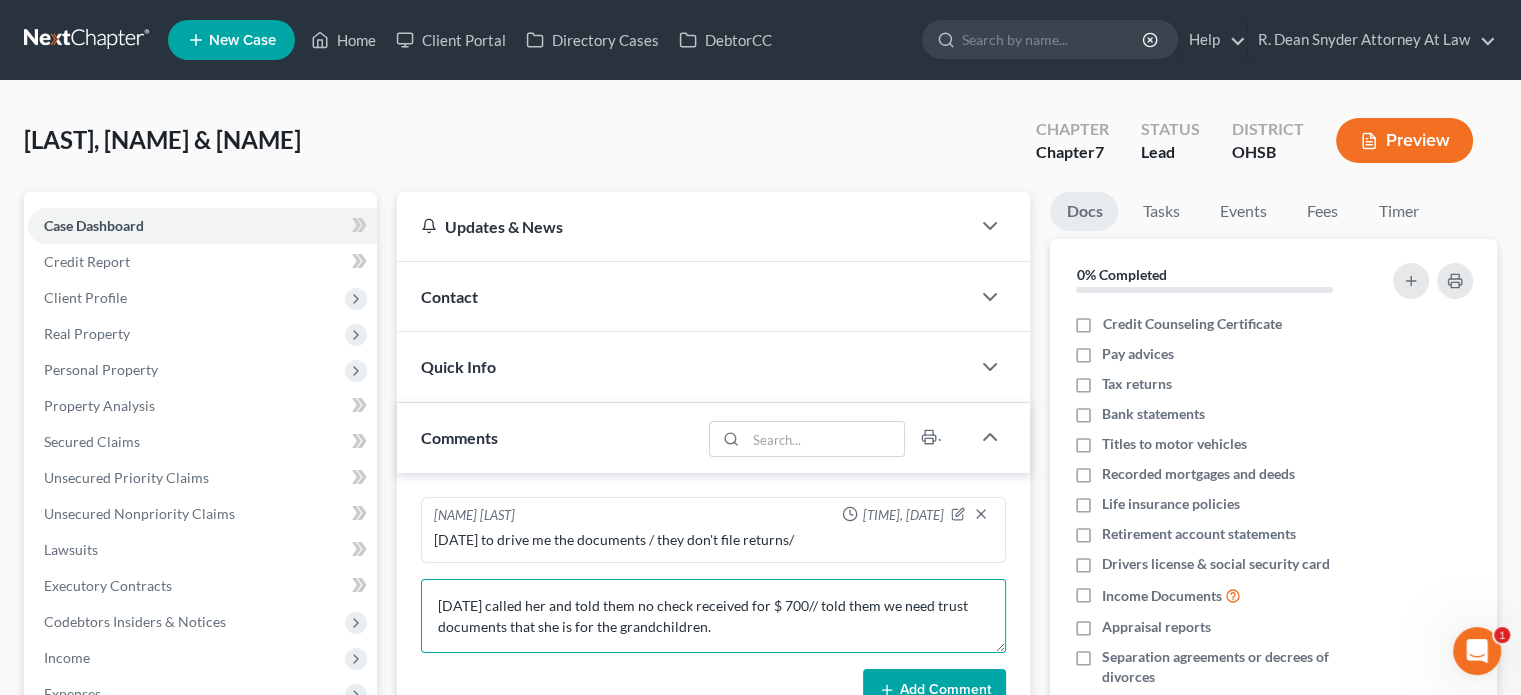 type on "[DATE] called her and told them no check received for $ 700// told them we need trust documents that she is for the grandchildren." 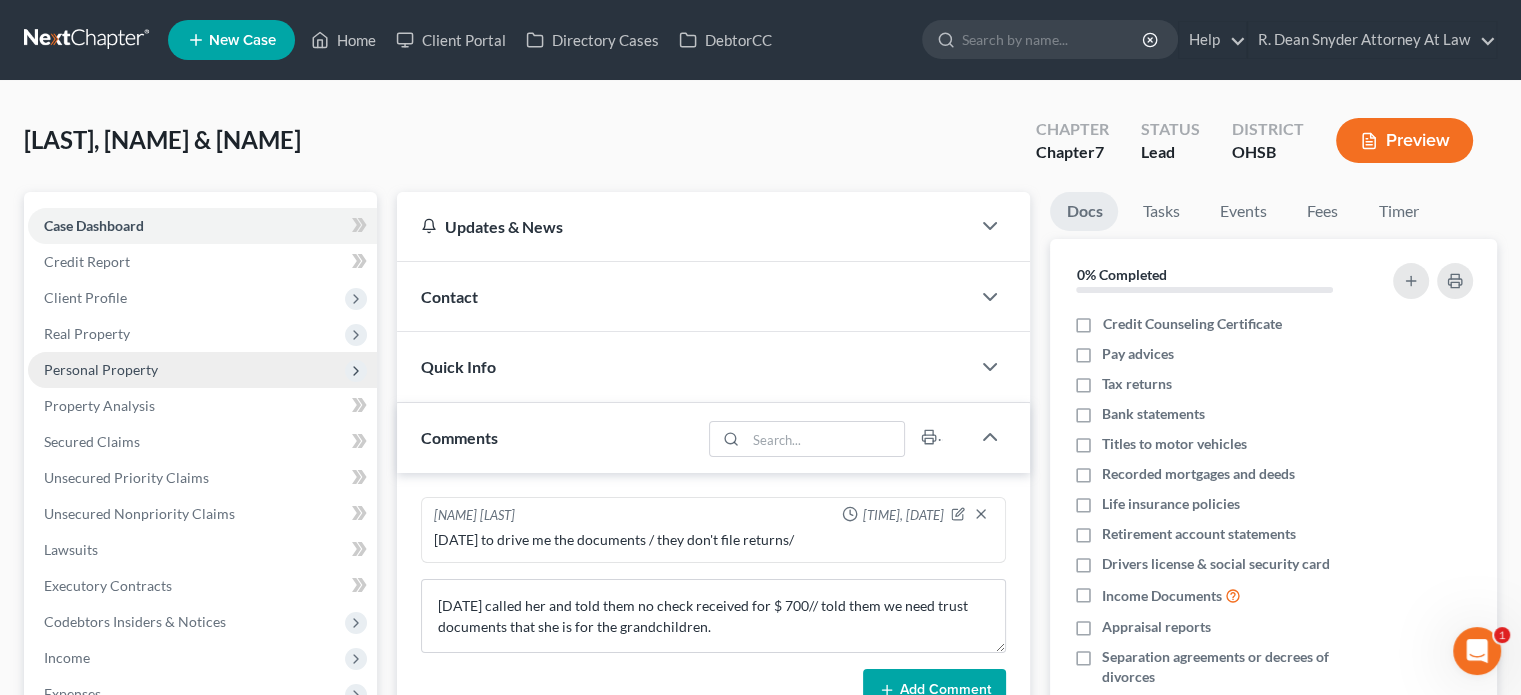 click on "Personal Property" at bounding box center (101, 369) 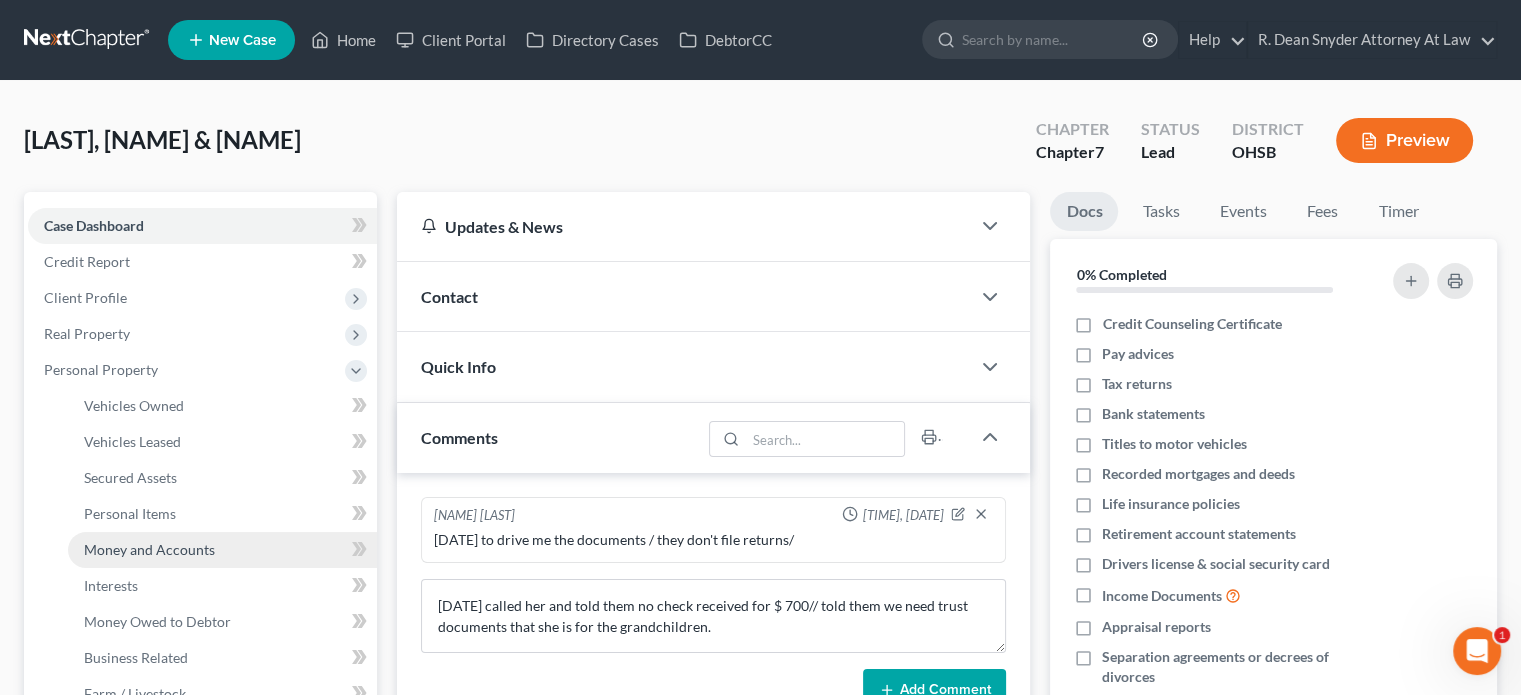 click on "Money and Accounts" at bounding box center [149, 549] 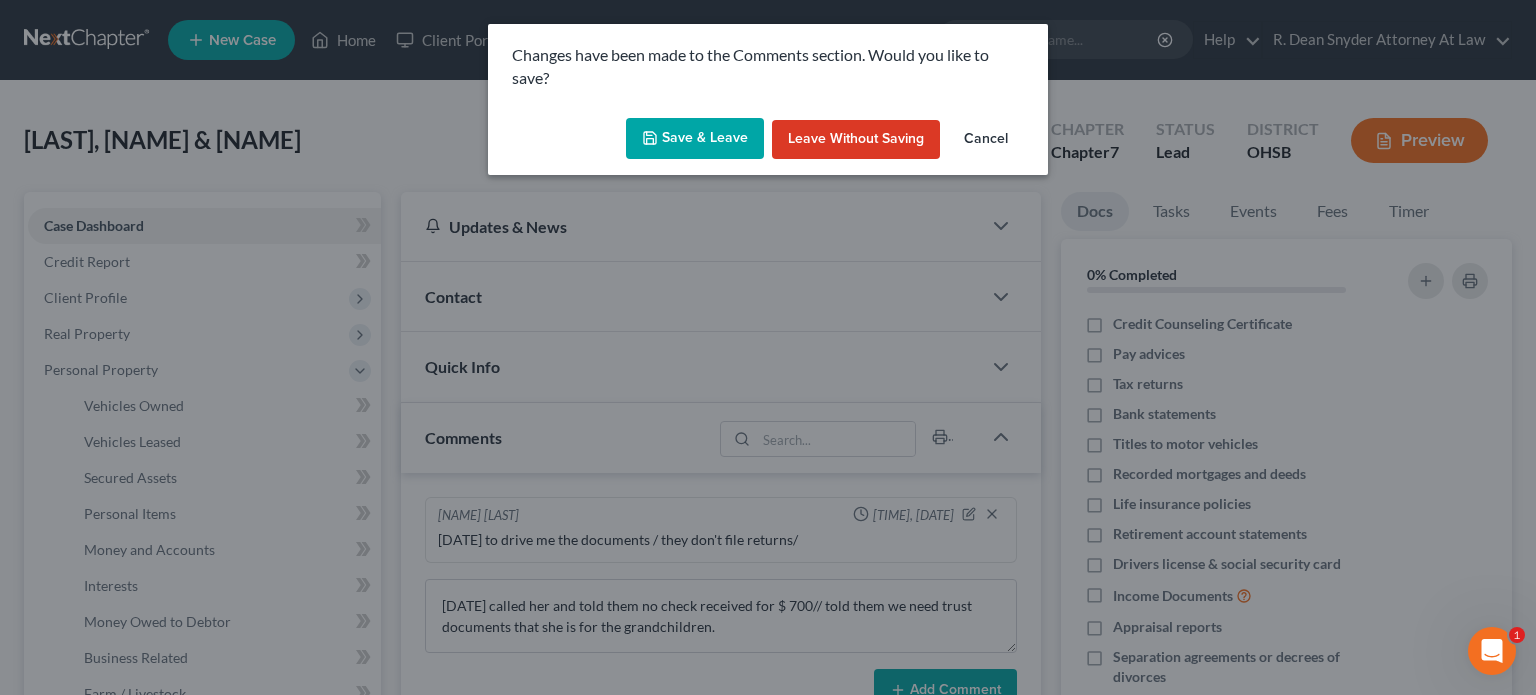 click on "Save & Leave" at bounding box center [695, 139] 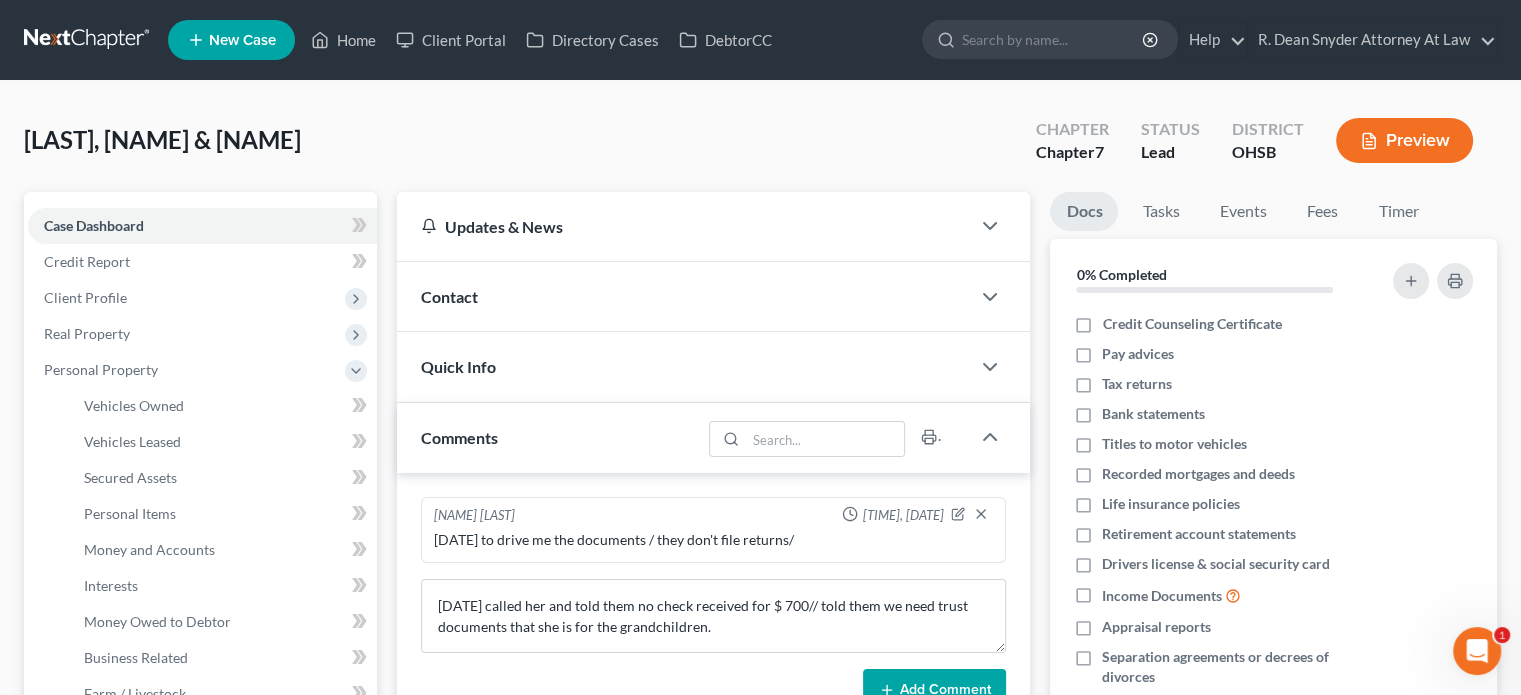 type 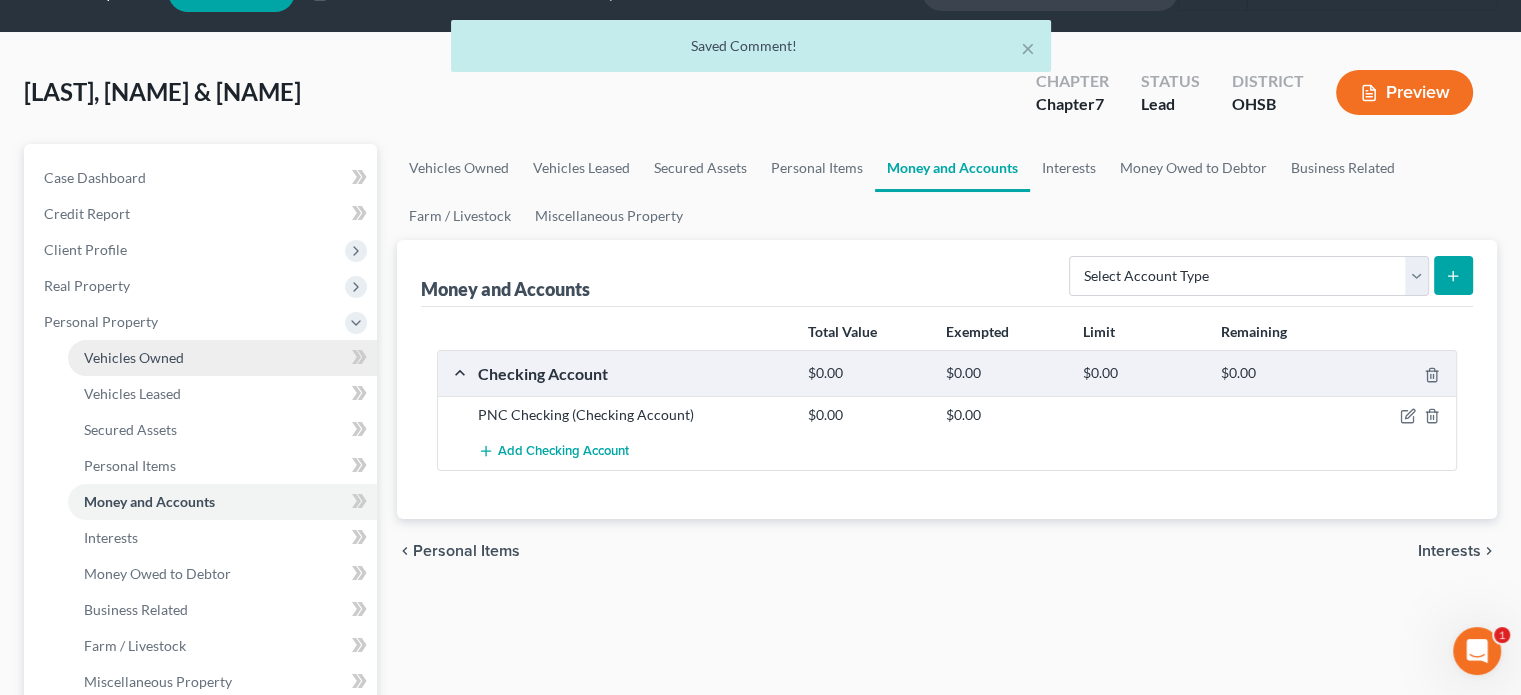 scroll, scrollTop: 300, scrollLeft: 0, axis: vertical 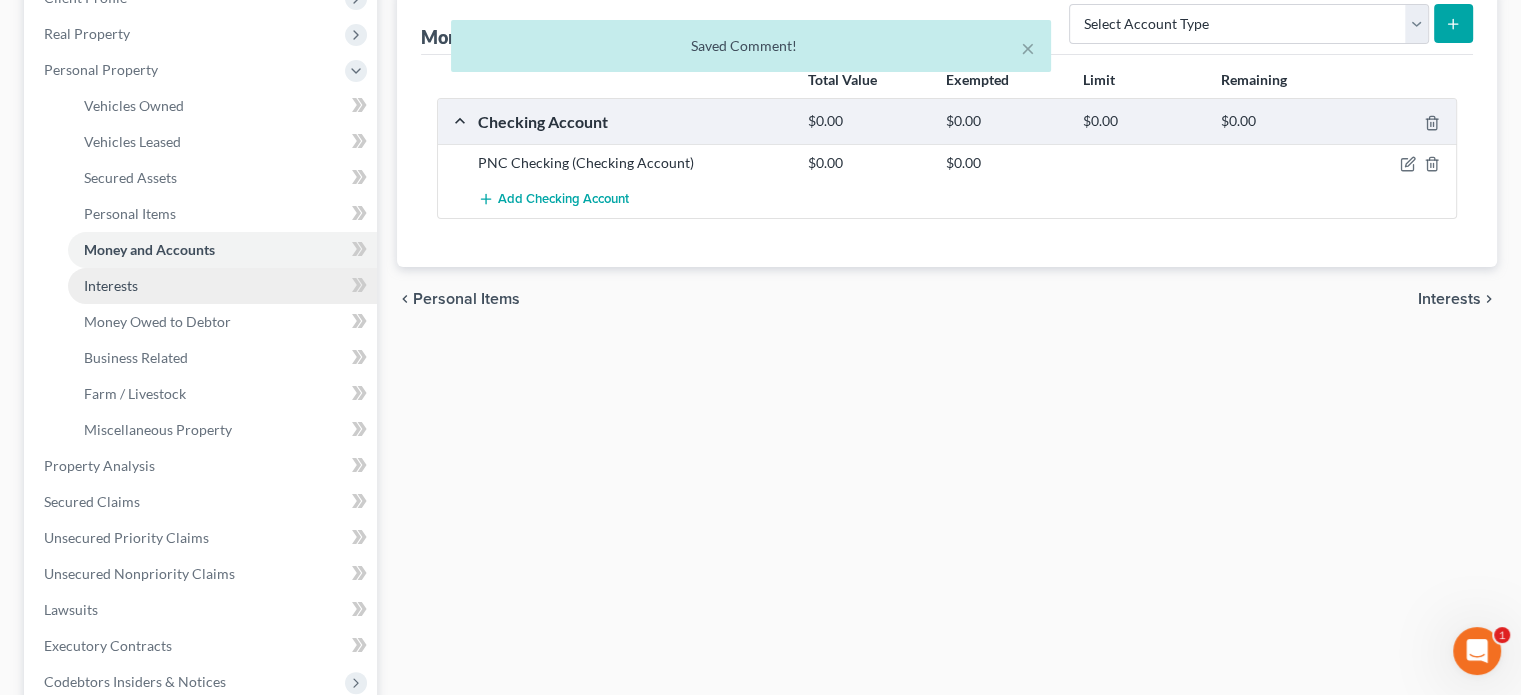 click on "Interests" at bounding box center [111, 285] 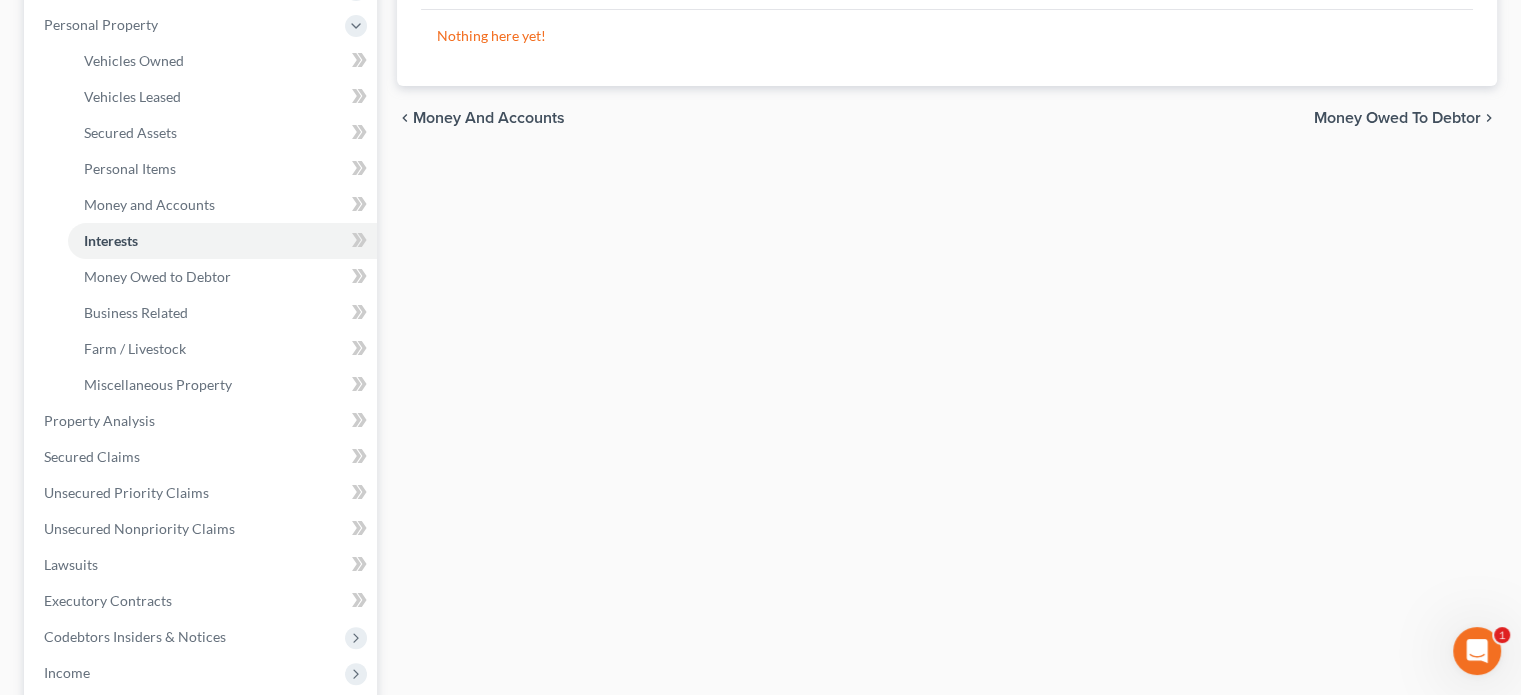 scroll, scrollTop: 400, scrollLeft: 0, axis: vertical 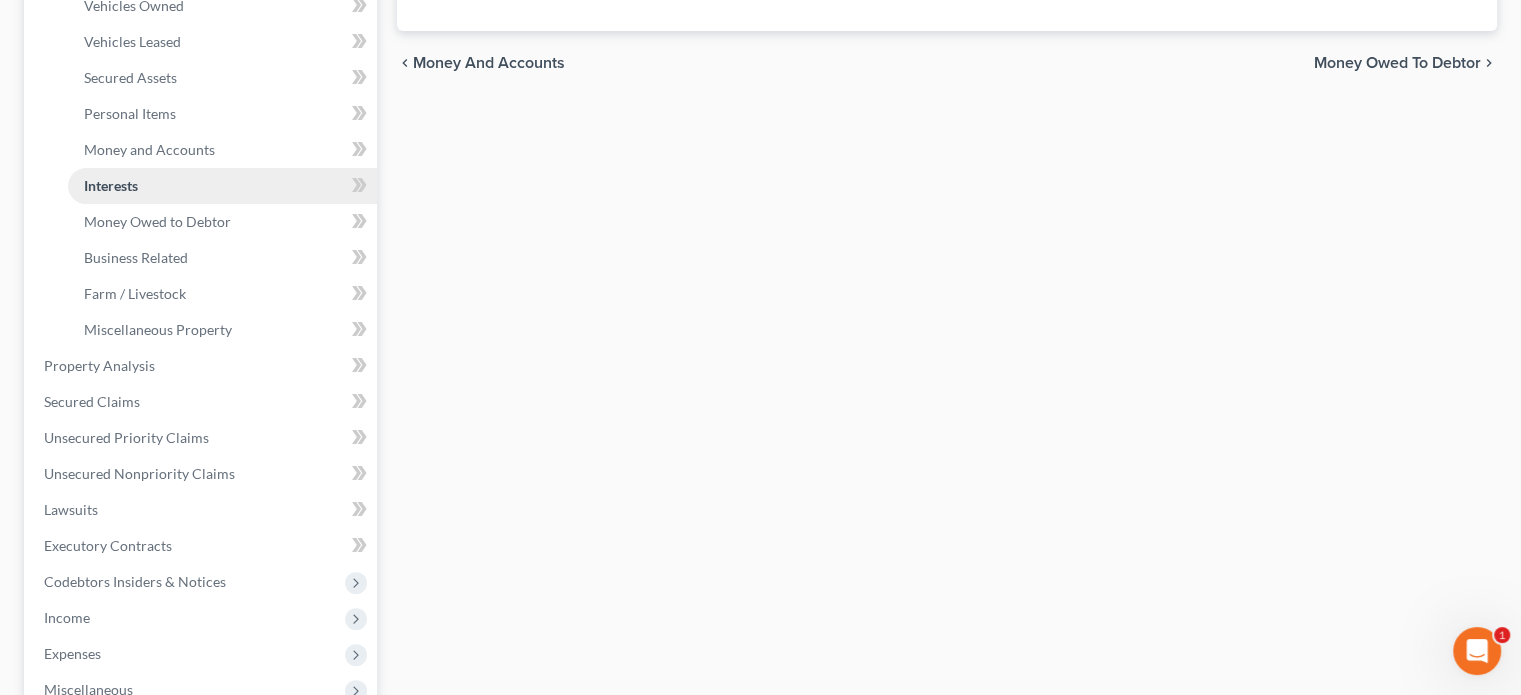 click on "Interests" at bounding box center (111, 185) 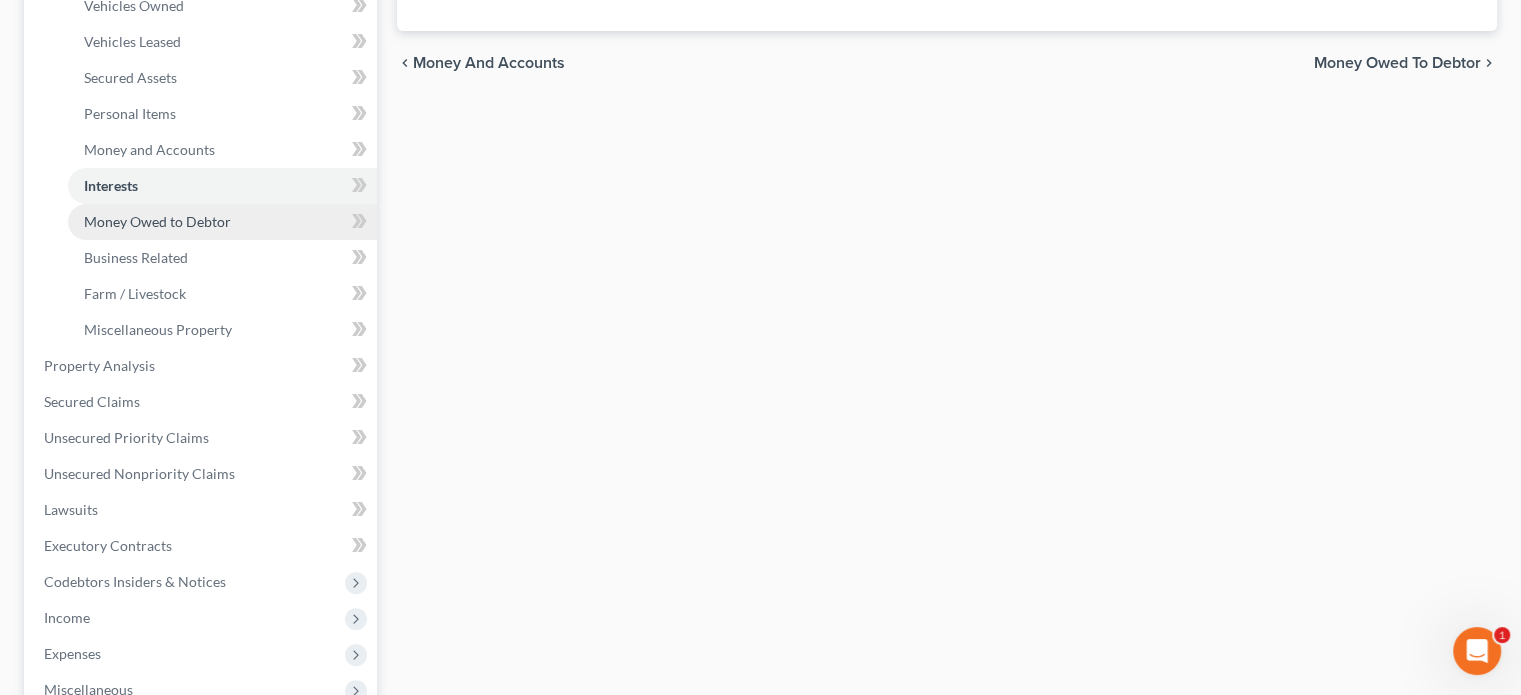 click on "Money Owed to Debtor" at bounding box center (157, 221) 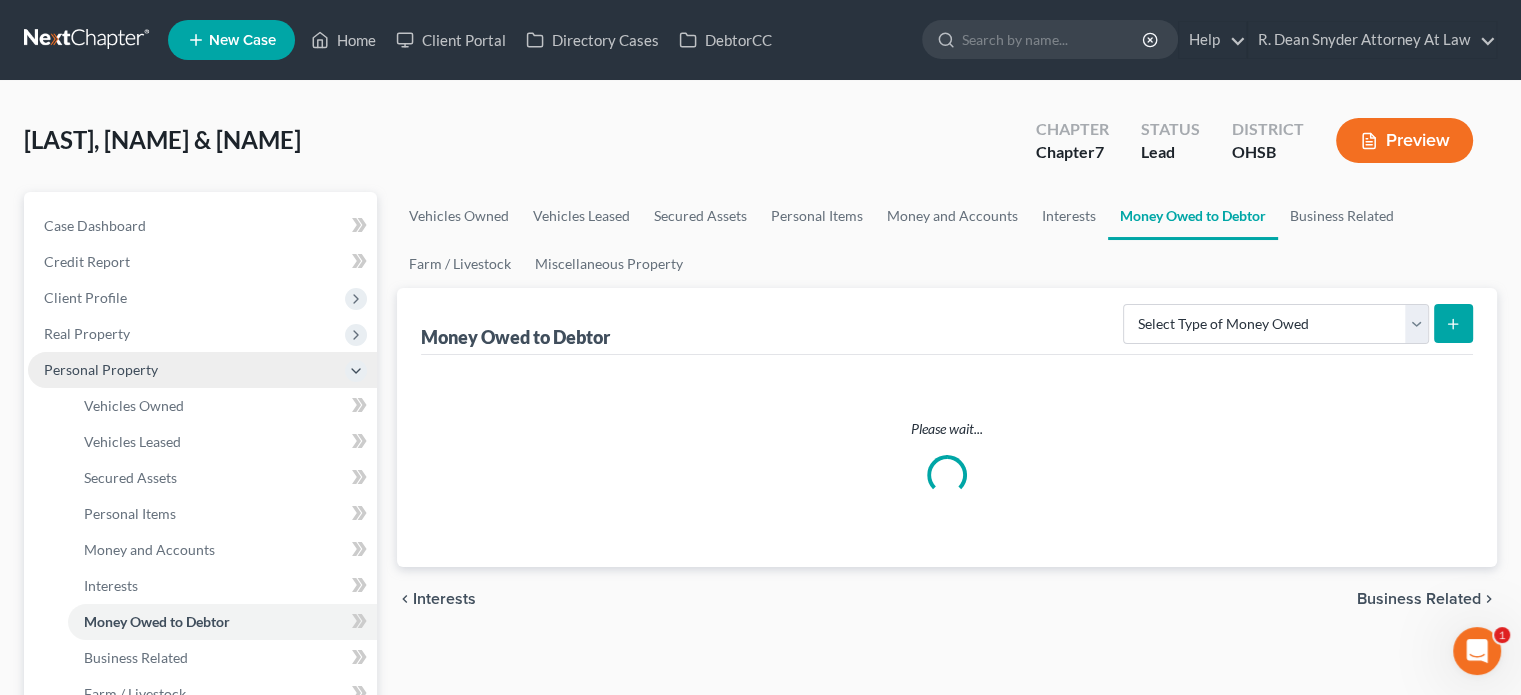scroll, scrollTop: 0, scrollLeft: 0, axis: both 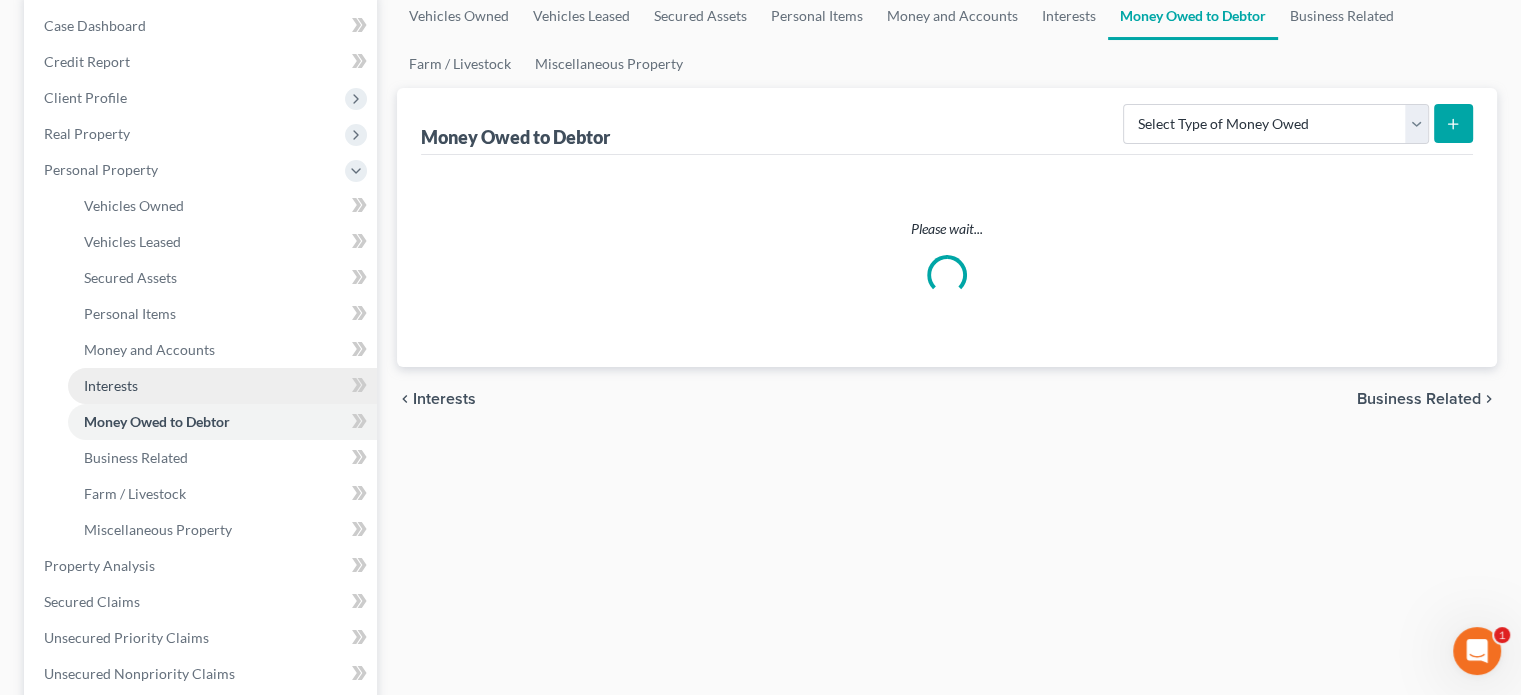 click on "Interests" at bounding box center (111, 385) 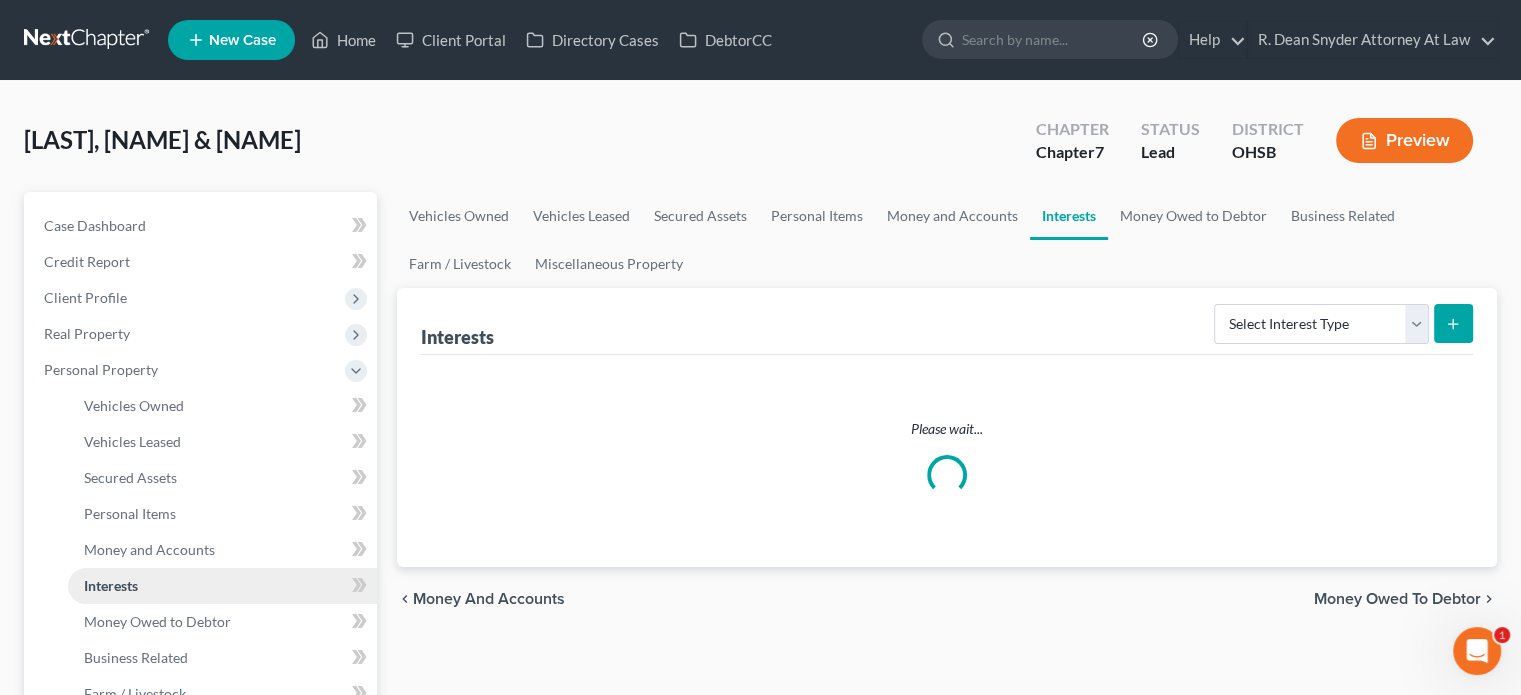 scroll, scrollTop: 0, scrollLeft: 0, axis: both 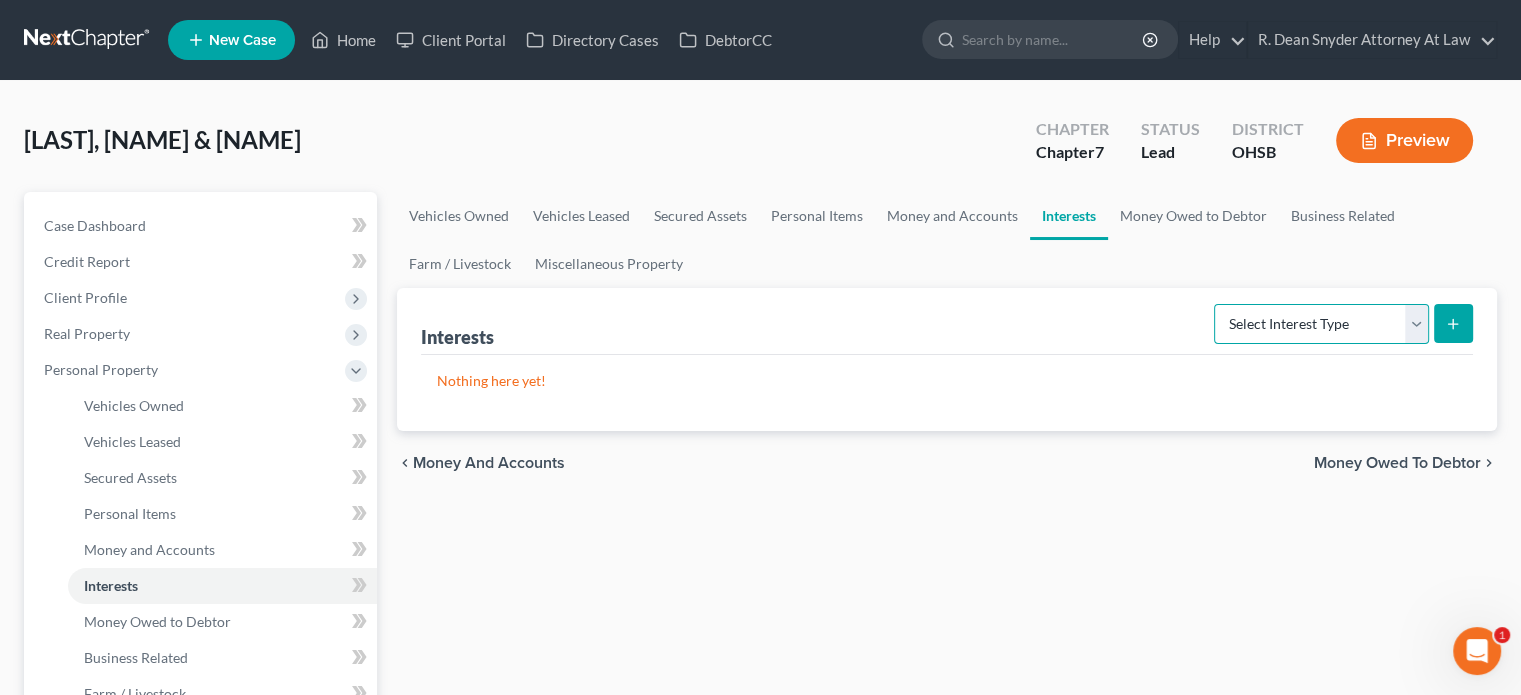 click on "Select Interest Type 401K Annuity Bond Education IRA Government Bond Government Pension Plan Incorporated Business IRA Joint Venture (Active) Joint Venture (Inactive) Keogh Mutual Fund Other Retirement Plan Partnership (Active) Partnership (Inactive) Pension Plan Stock Term Life Insurance Unincorporated Business Whole Life Insurance" at bounding box center [1321, 324] 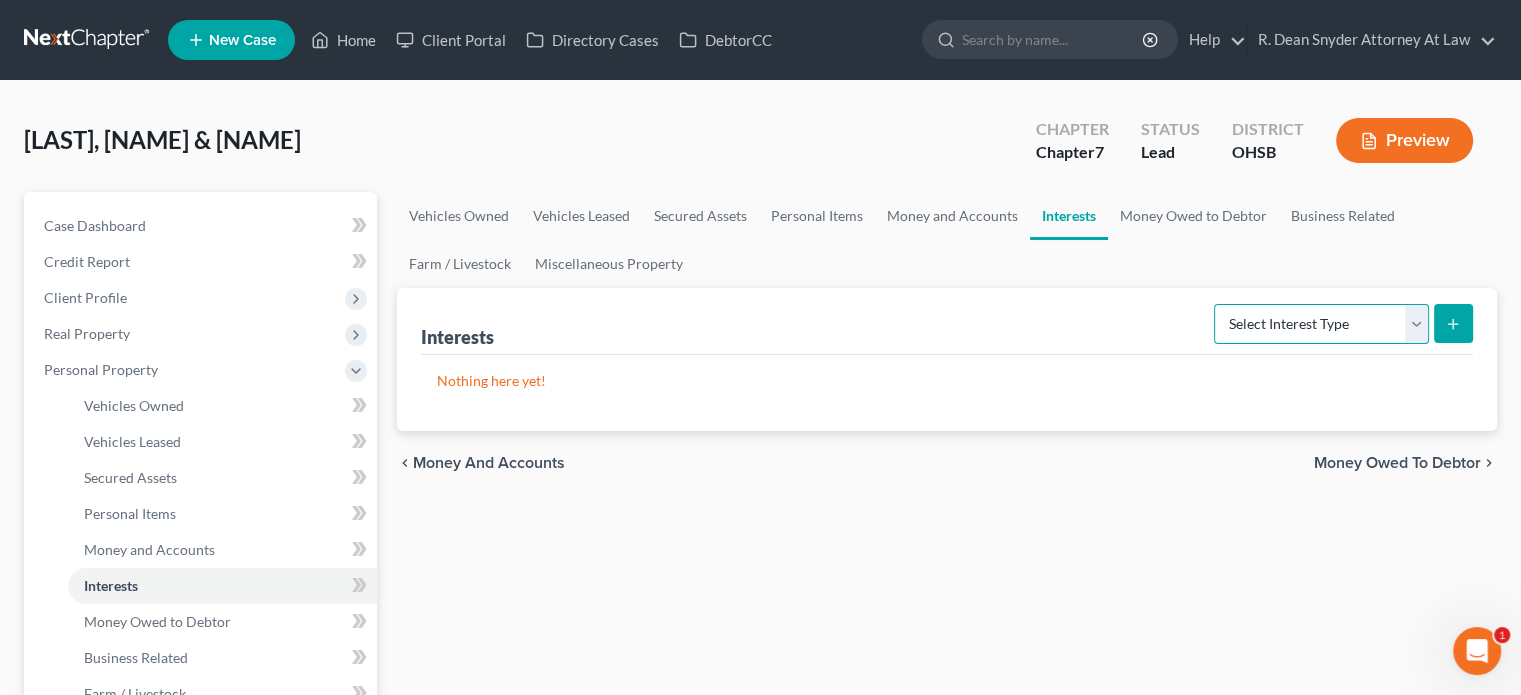 select on "whole_life_insurance" 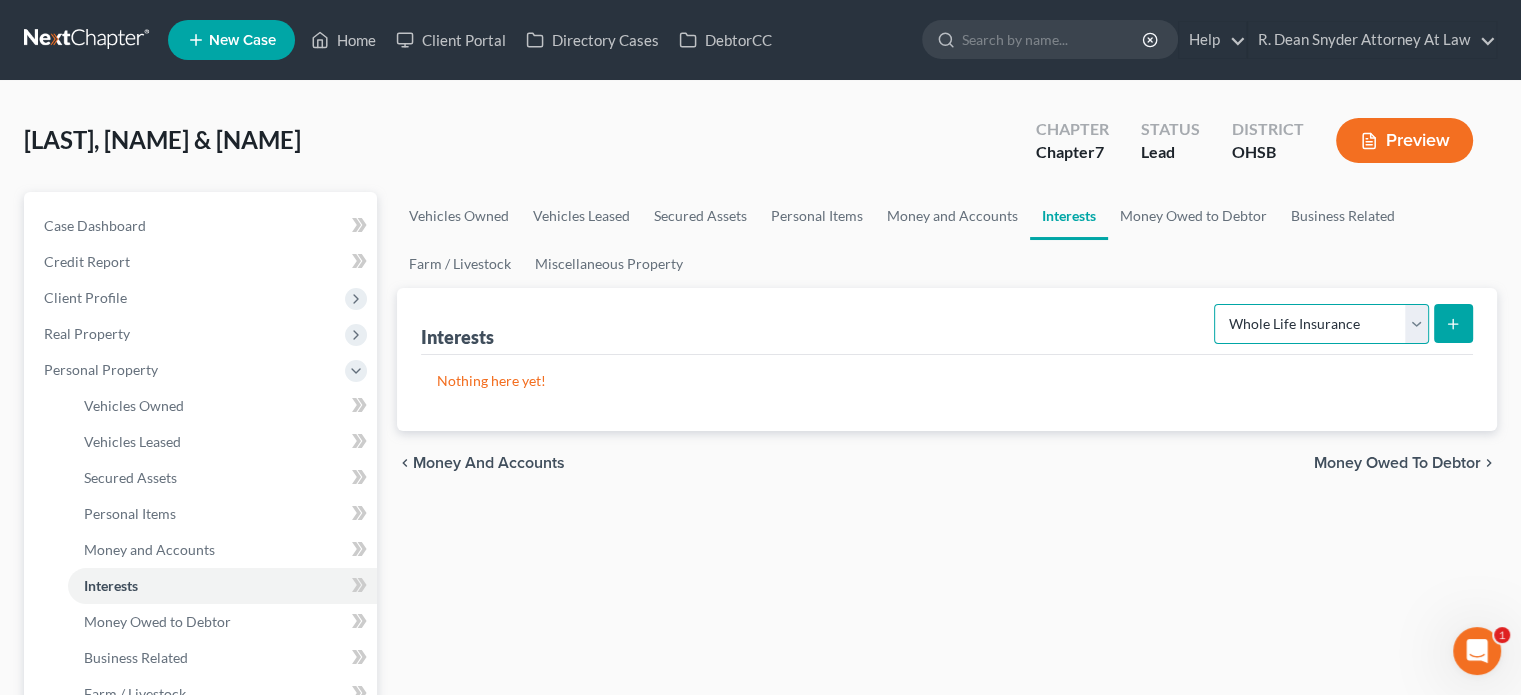 click on "Select Interest Type 401K Annuity Bond Education IRA Government Bond Government Pension Plan Incorporated Business IRA Joint Venture (Active) Joint Venture (Inactive) Keogh Mutual Fund Other Retirement Plan Partnership (Active) Partnership (Inactive) Pension Plan Stock Term Life Insurance Unincorporated Business Whole Life Insurance" at bounding box center (1321, 324) 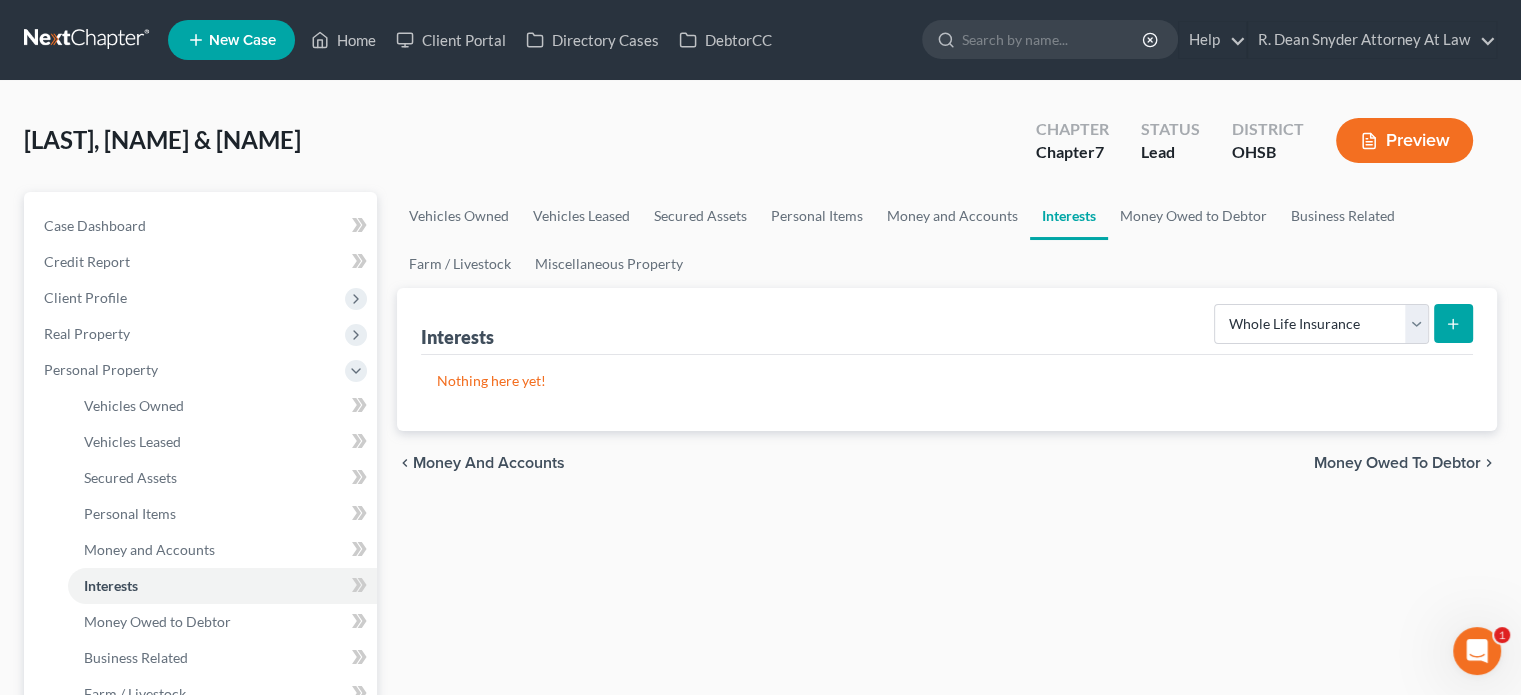 click 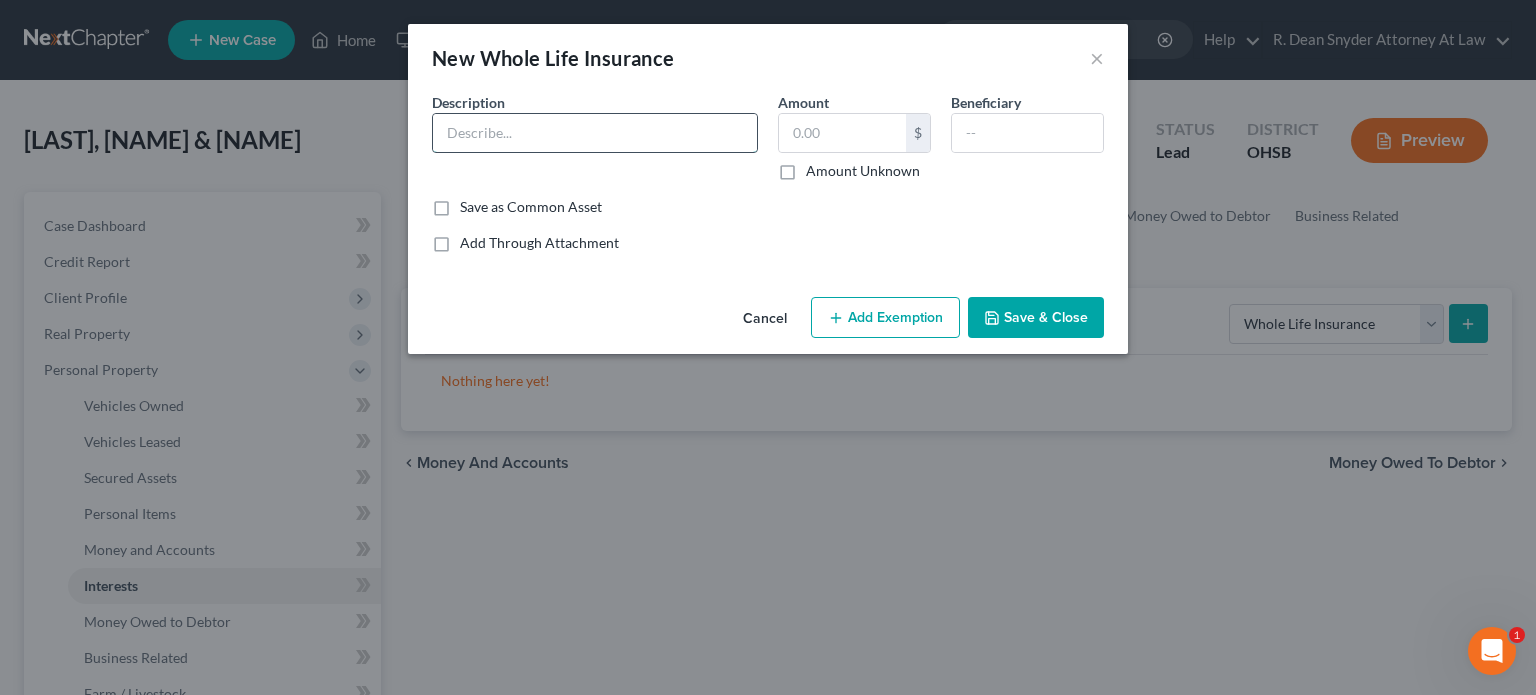 click at bounding box center [595, 133] 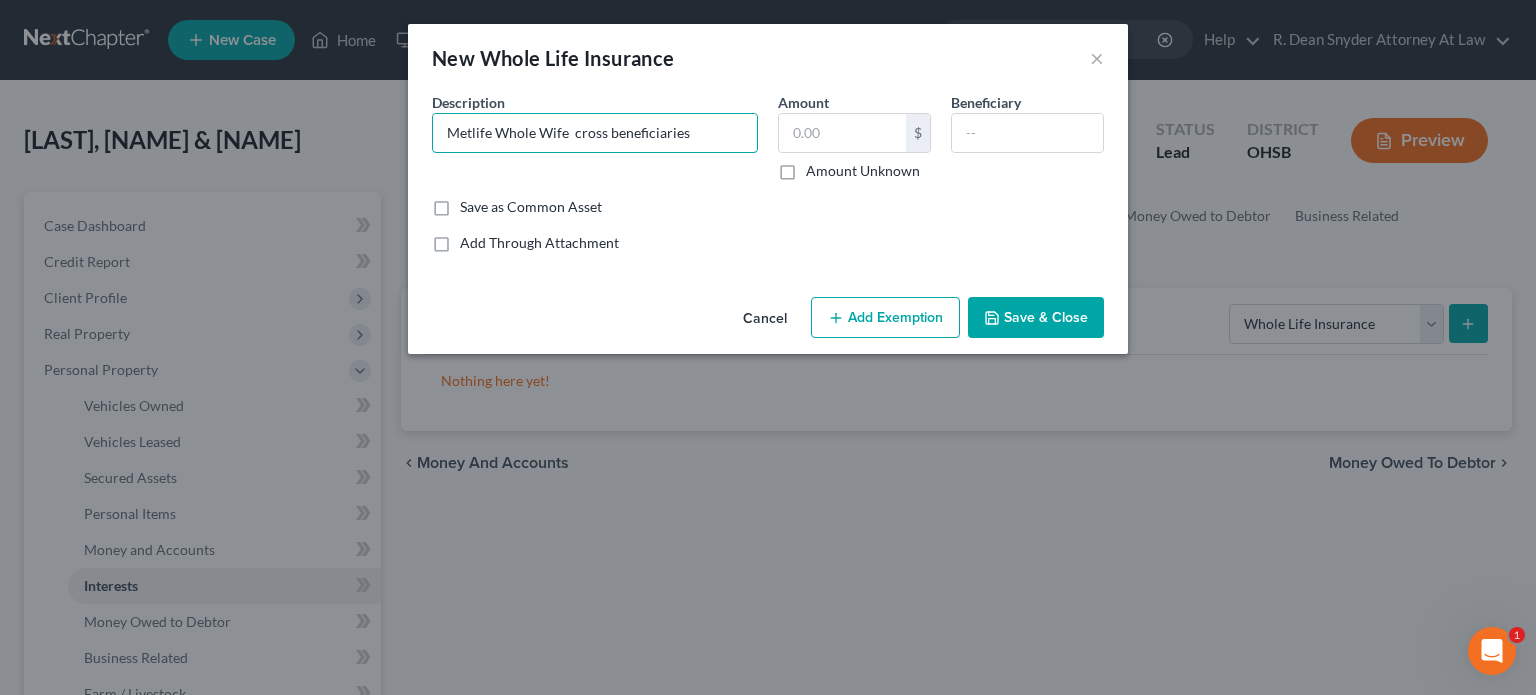 type on "Metlife Whole Wife  cross beneficiaries" 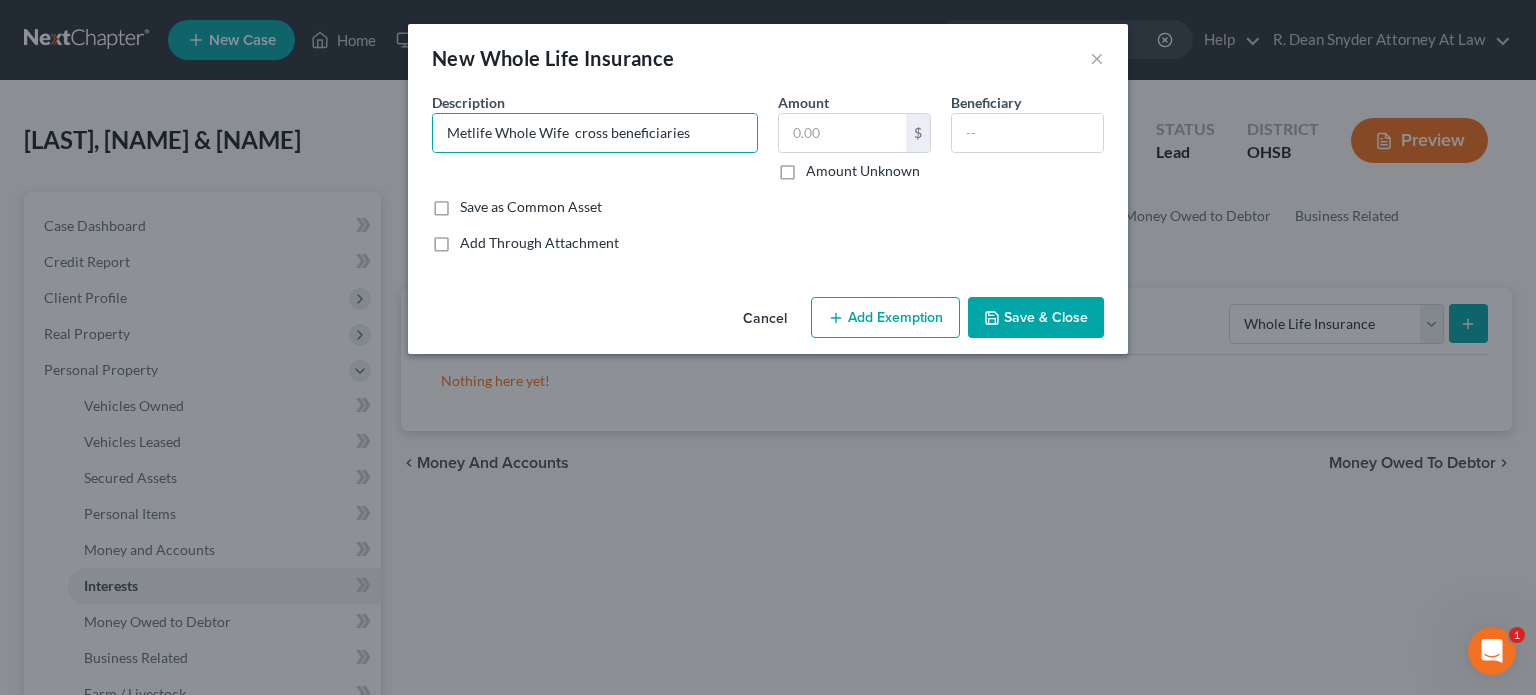 click on "Save & Close" at bounding box center (1036, 318) 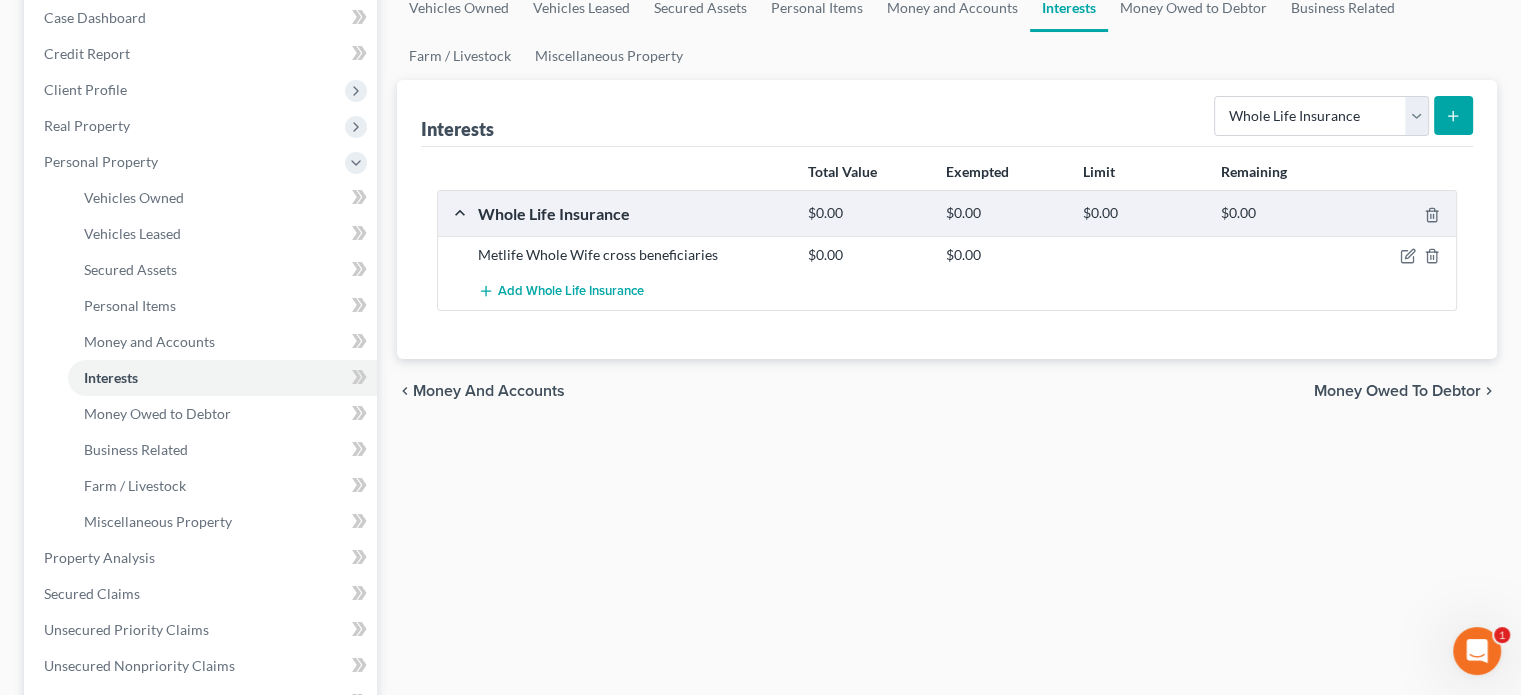 scroll, scrollTop: 0, scrollLeft: 0, axis: both 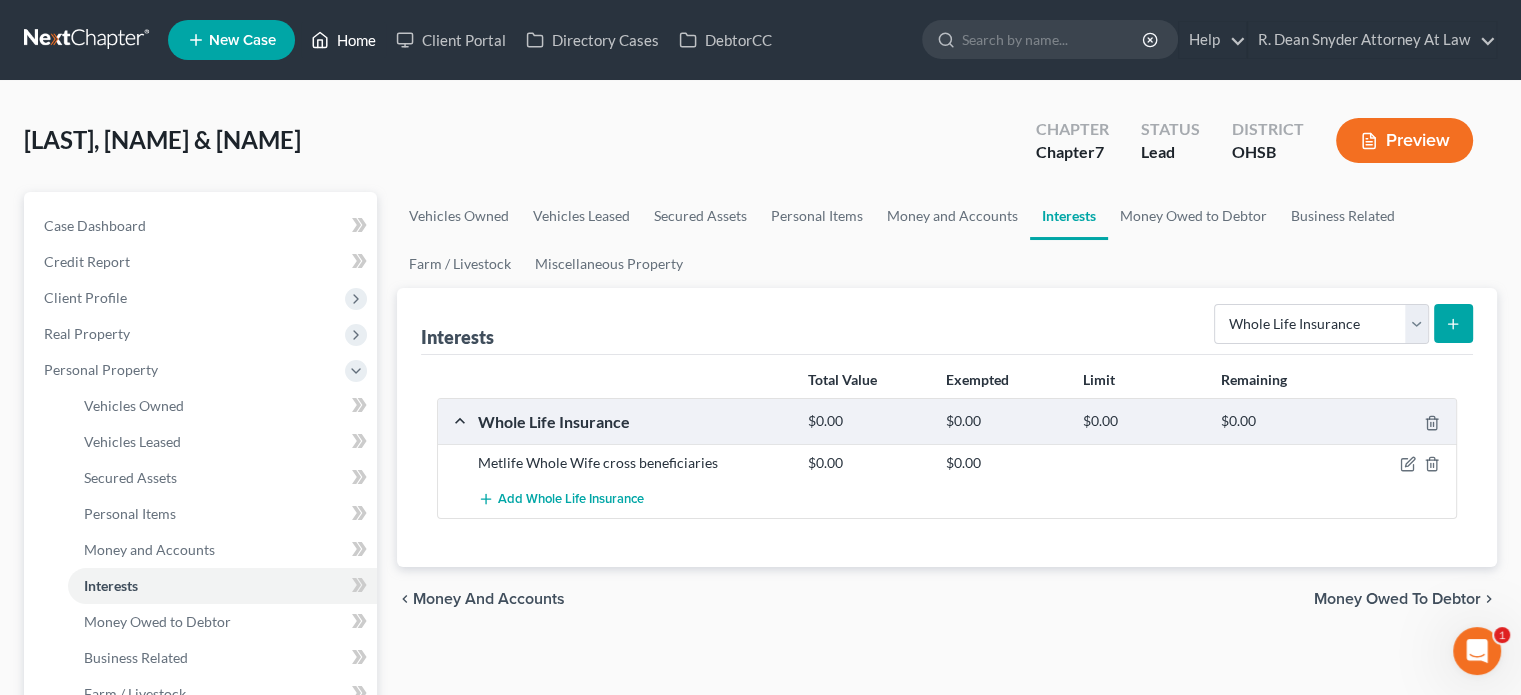 click on "Home" at bounding box center (343, 40) 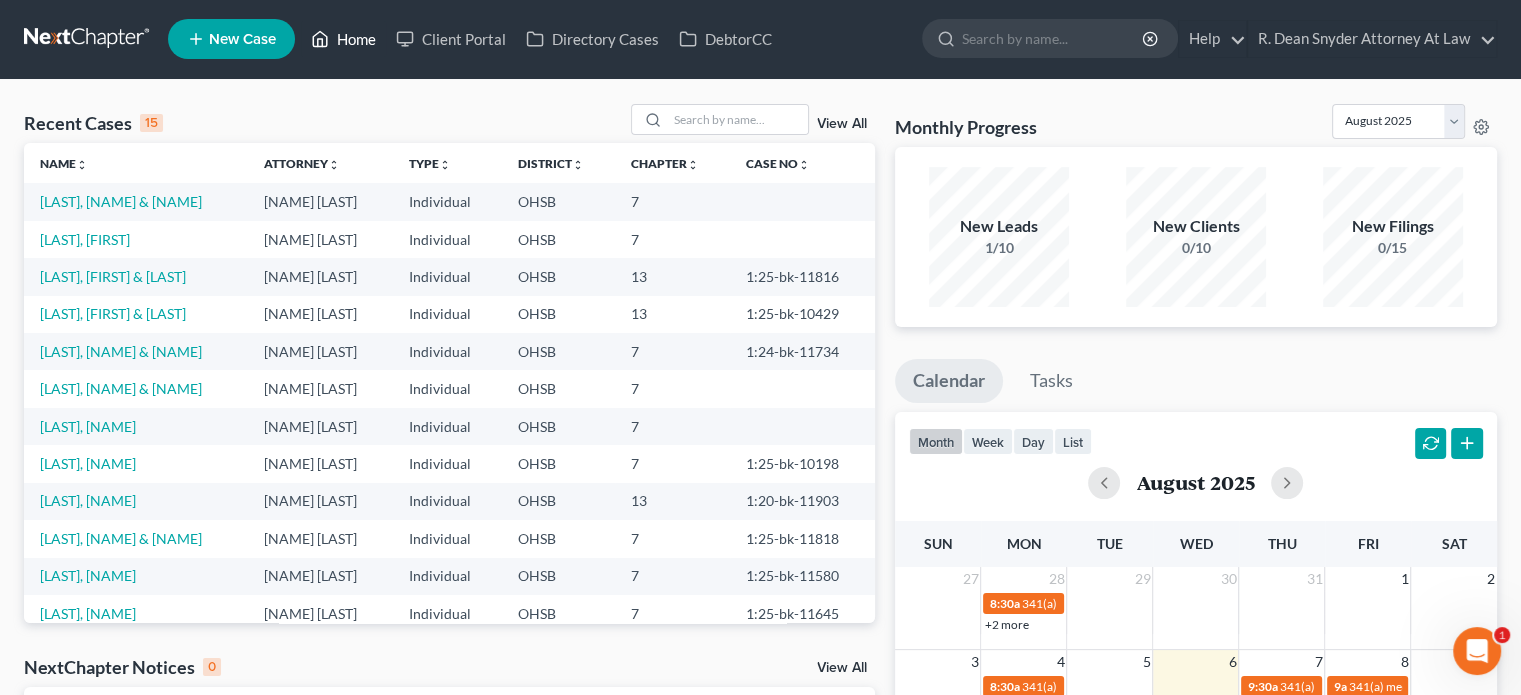scroll, scrollTop: 0, scrollLeft: 0, axis: both 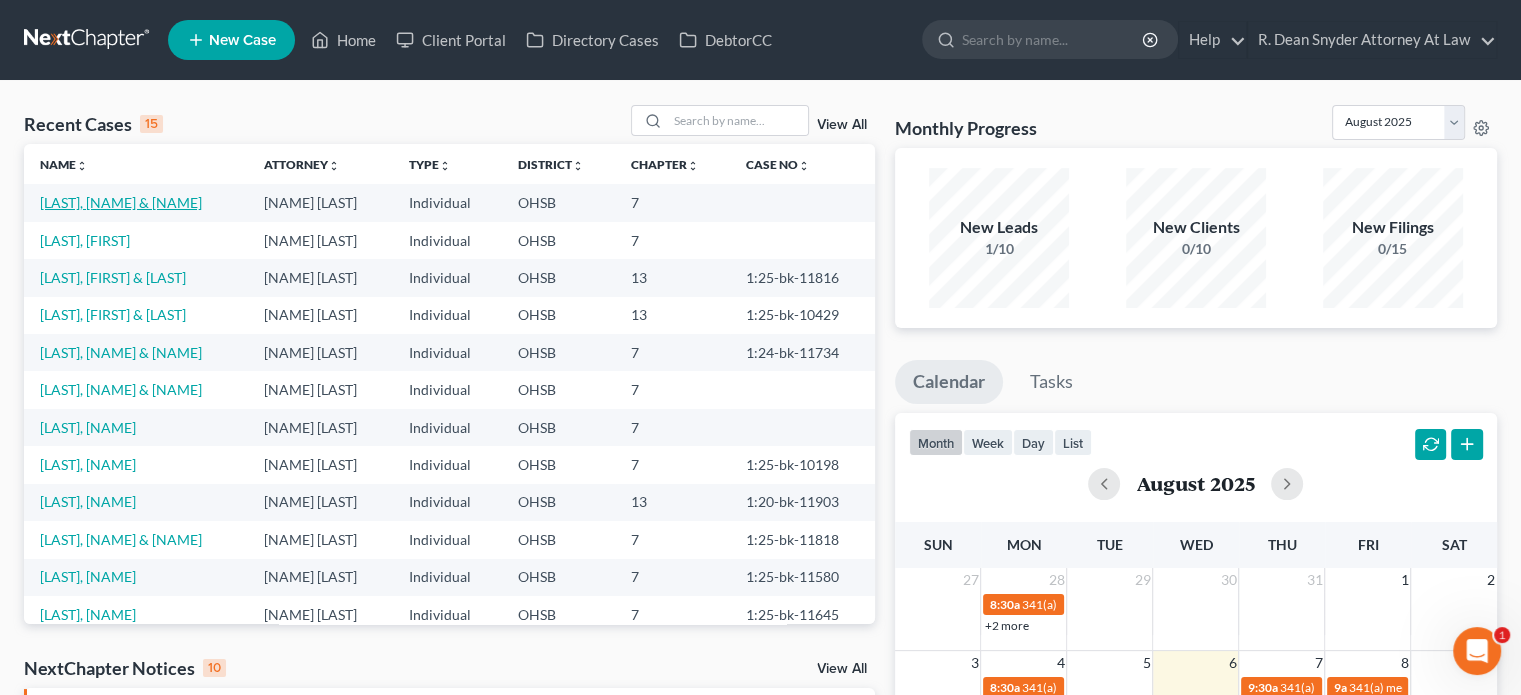 click on "[LAST], [NAME] & [NAME]" at bounding box center [121, 202] 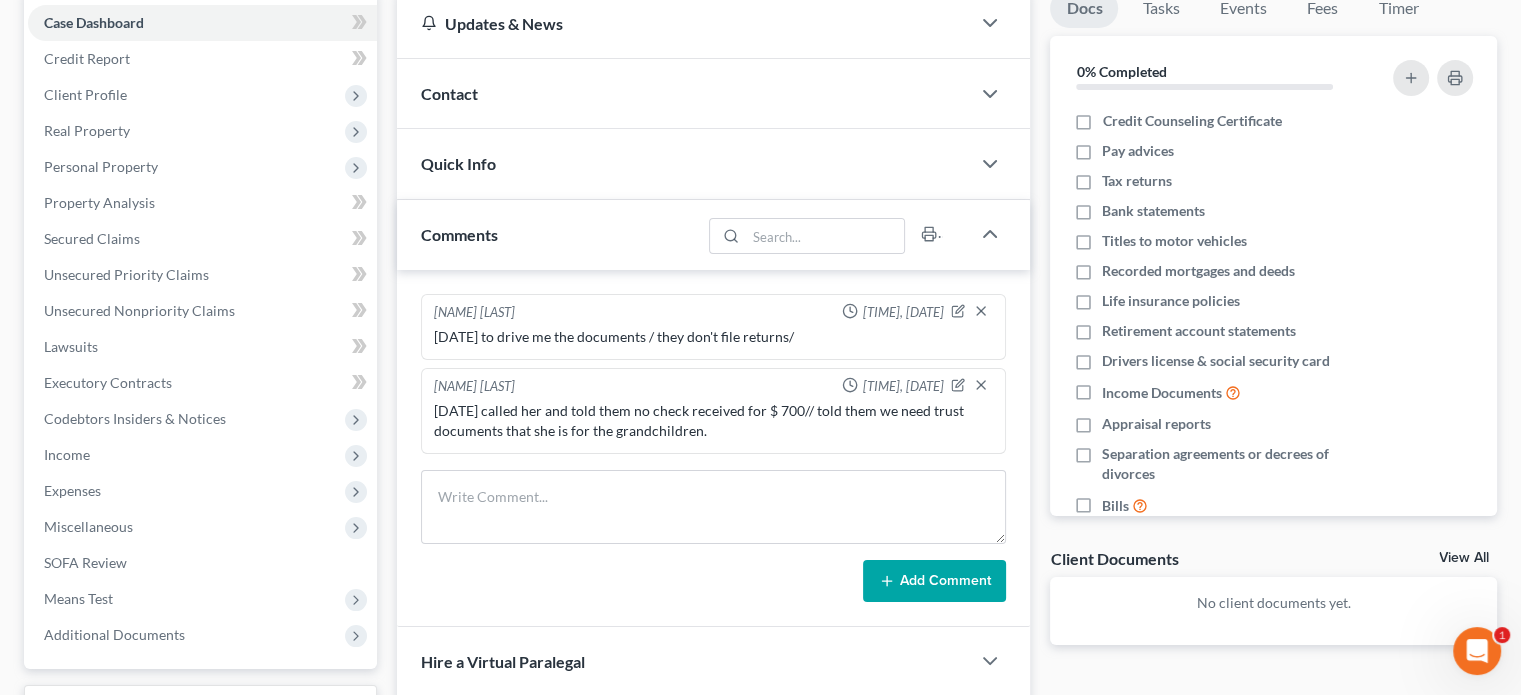 scroll, scrollTop: 300, scrollLeft: 0, axis: vertical 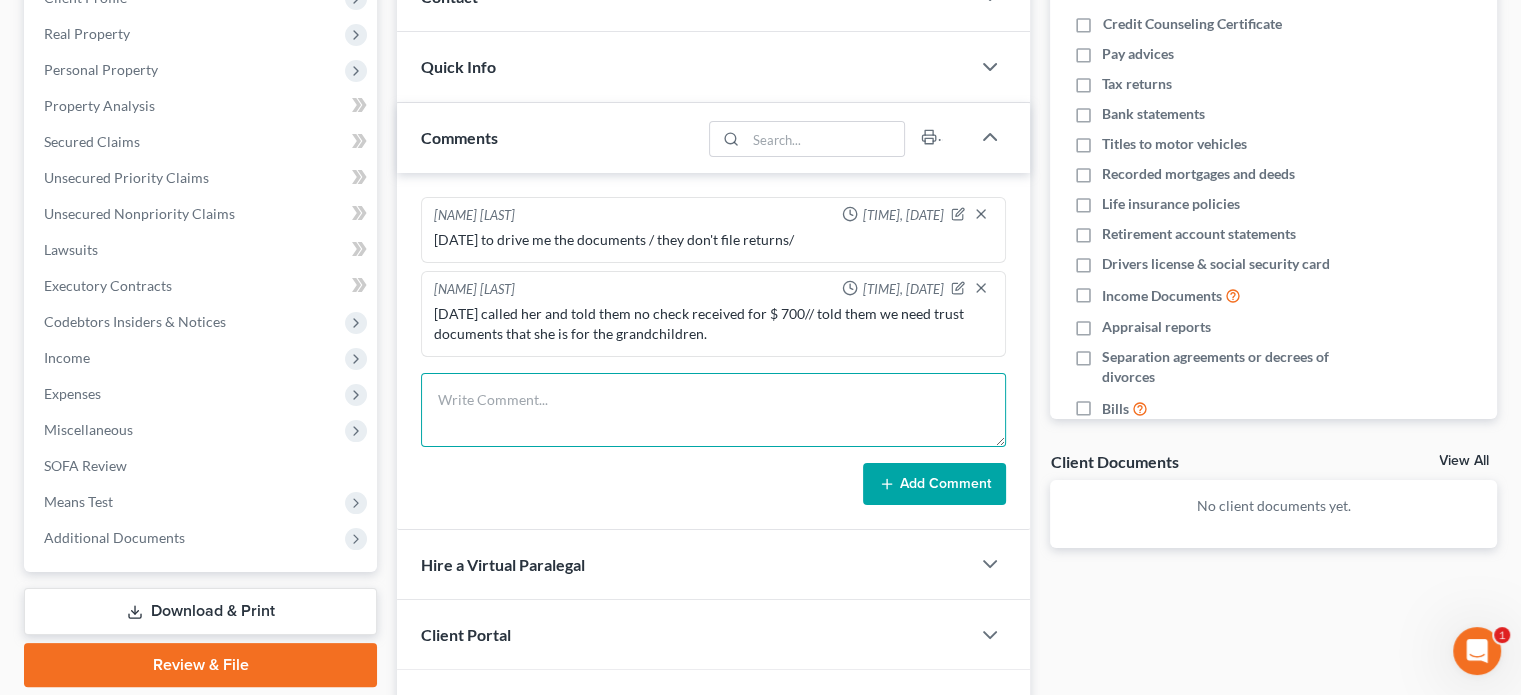 click at bounding box center (713, 410) 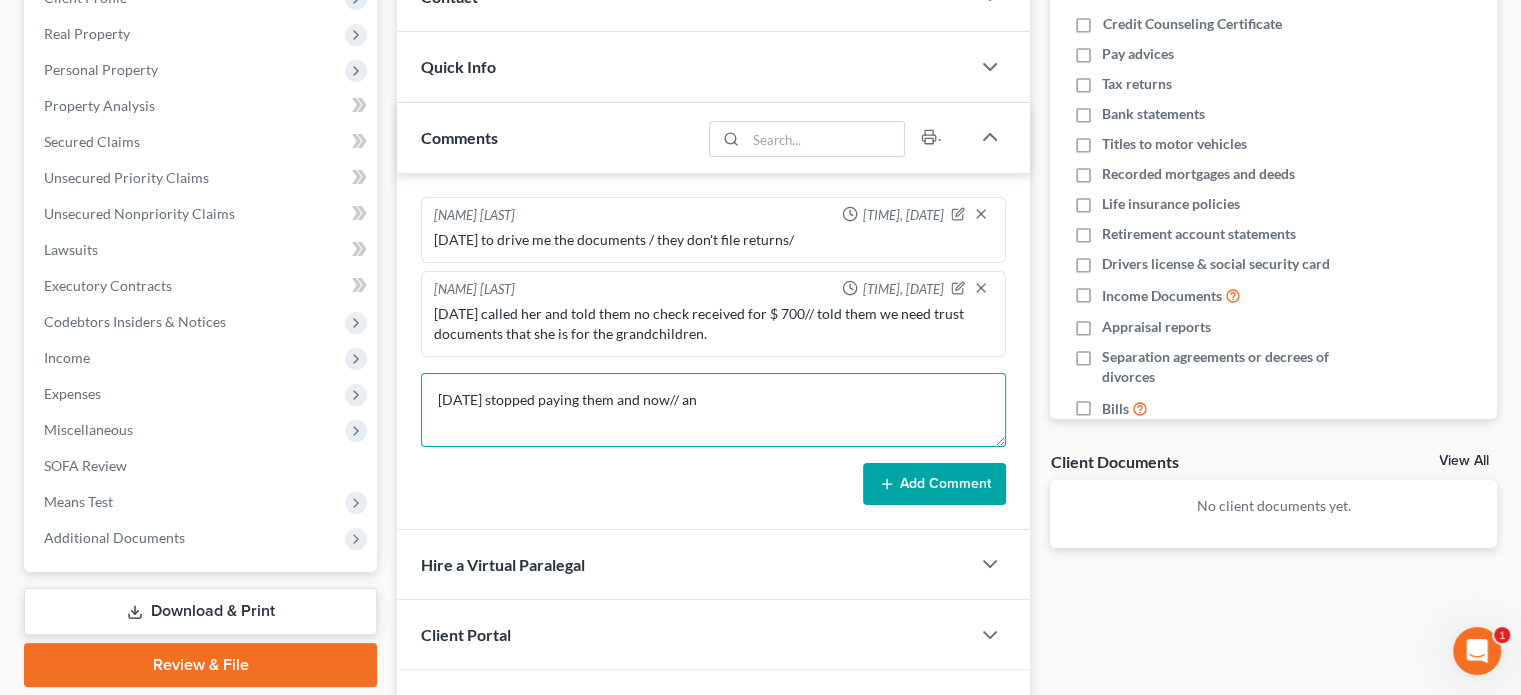 click on "[DATE] stopped paying them and now// an" at bounding box center [713, 410] 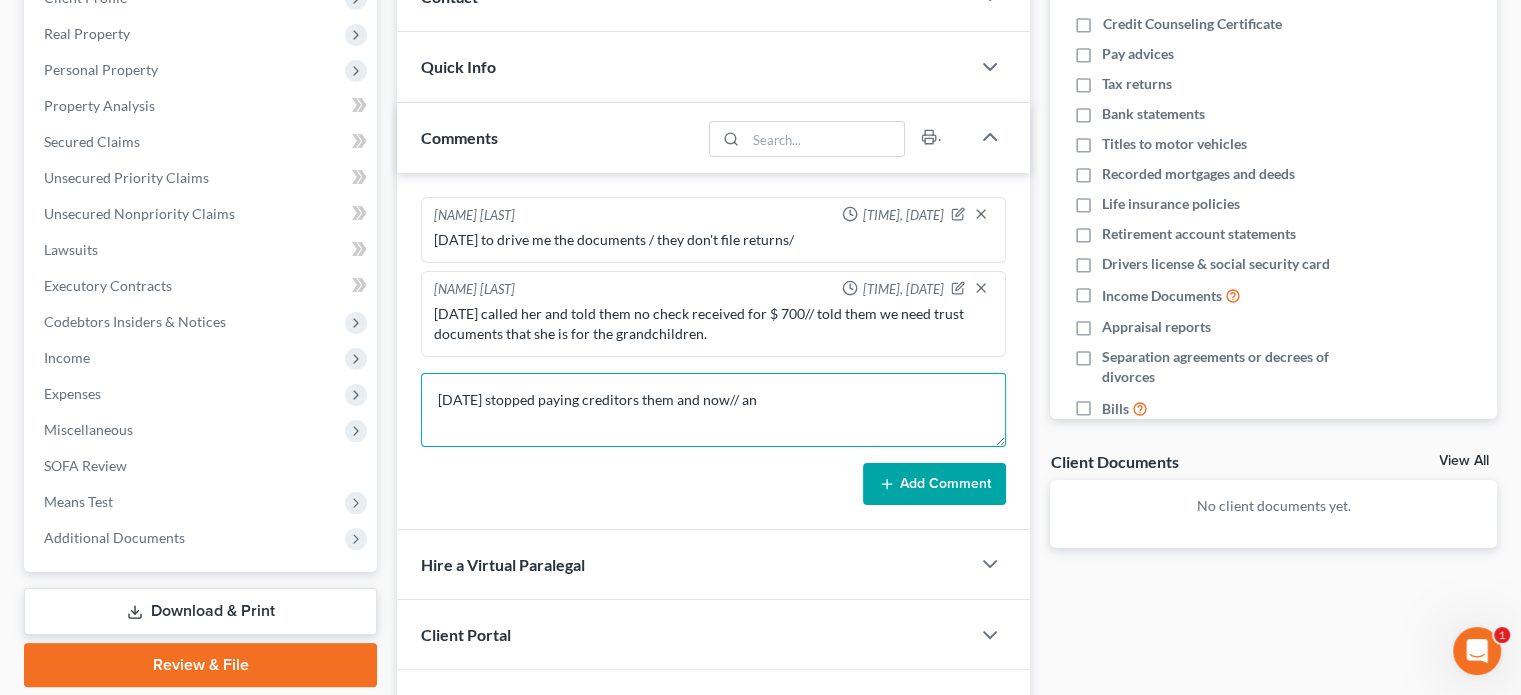 click on "[DATE] stopped paying creditors them and now// an" at bounding box center (713, 410) 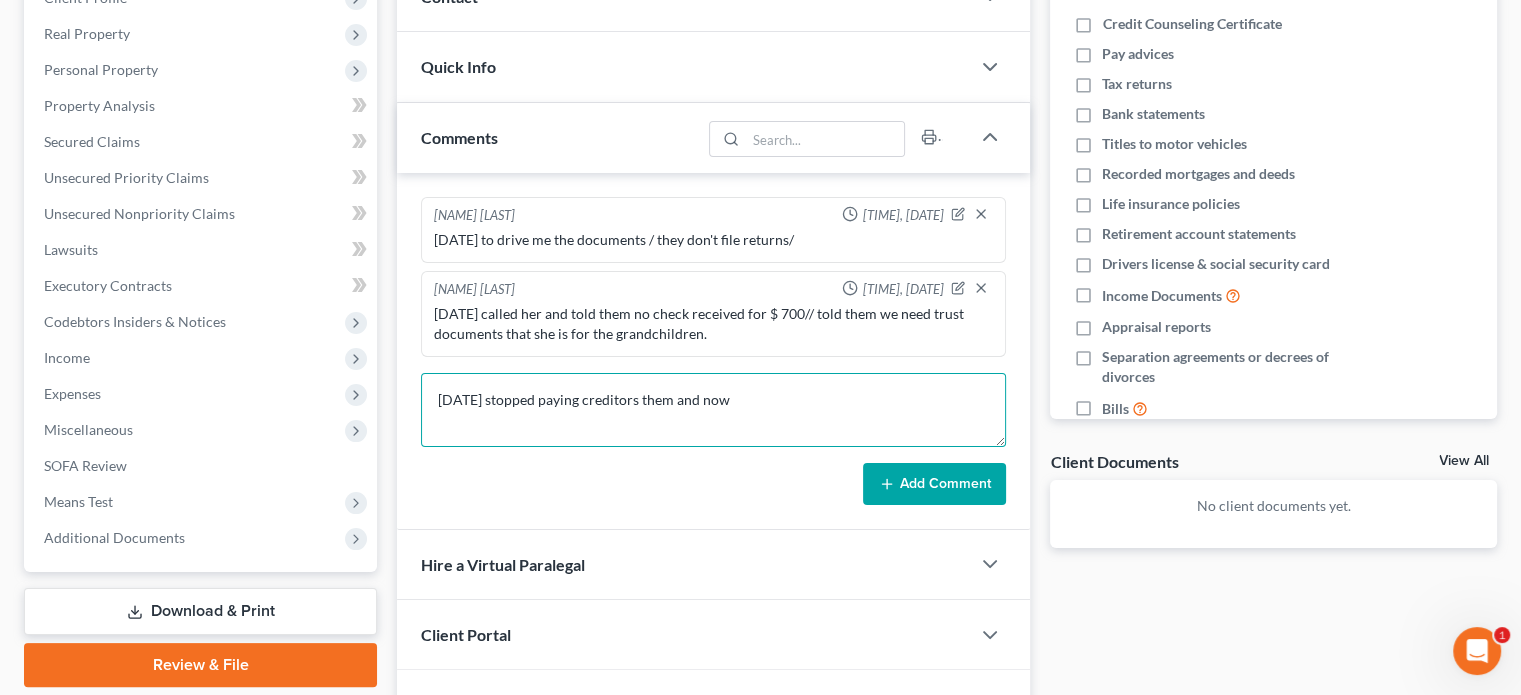type on "[DATE] stopped paying creditors them and now" 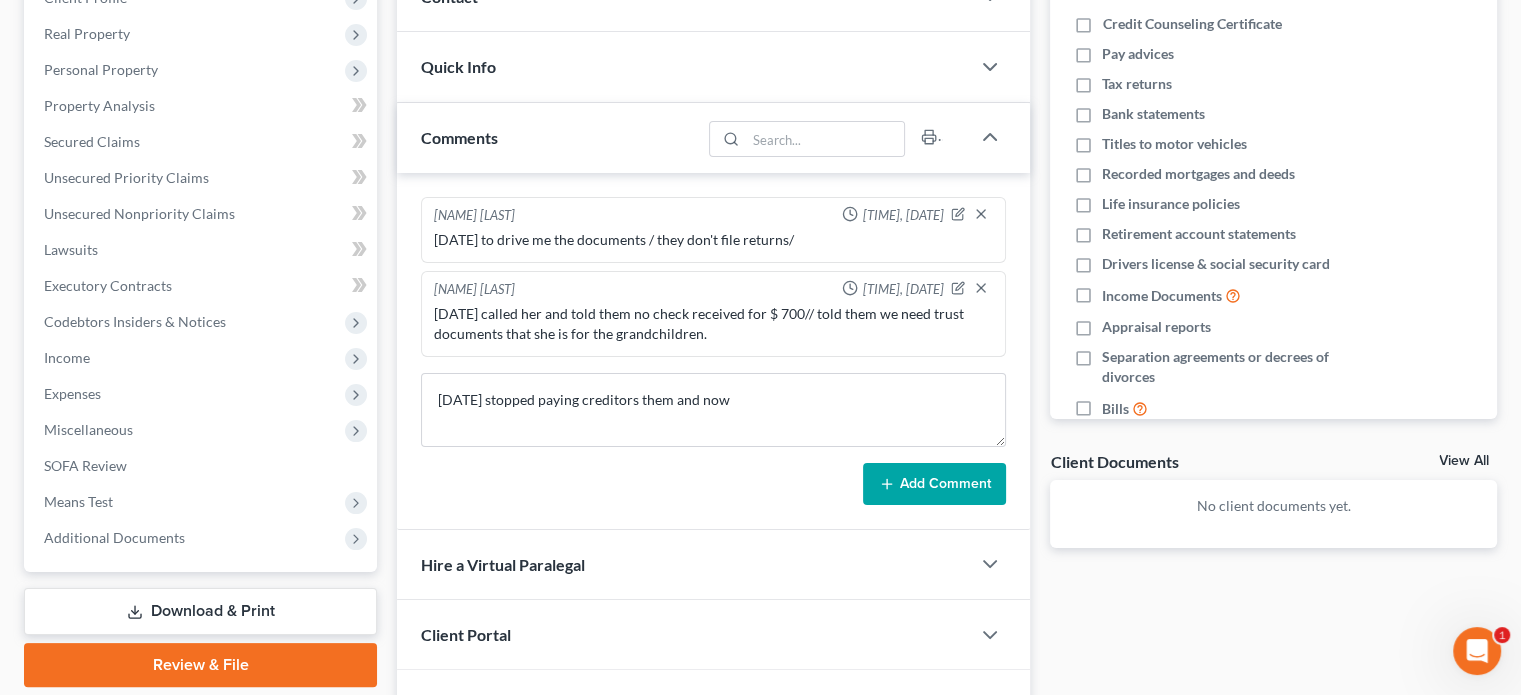 click on "Add Comment" at bounding box center (934, 484) 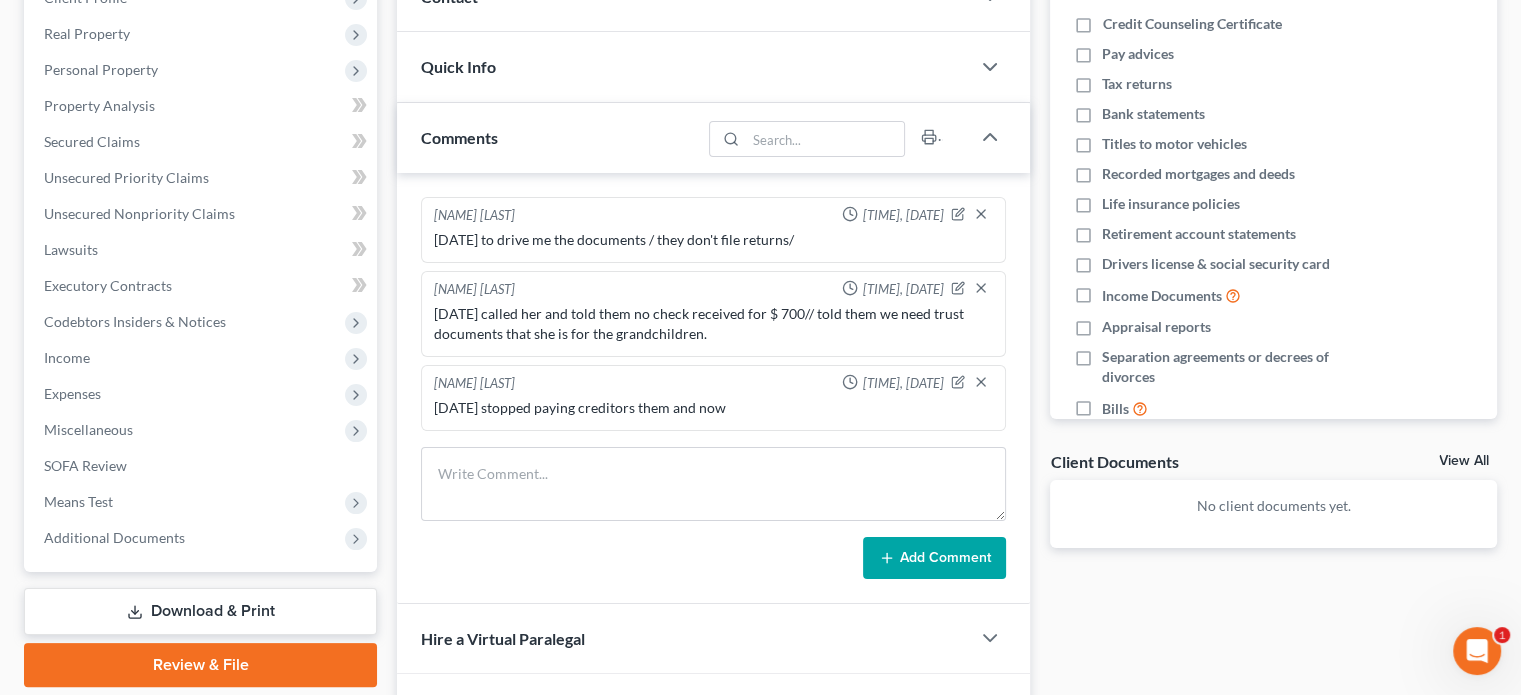 type 